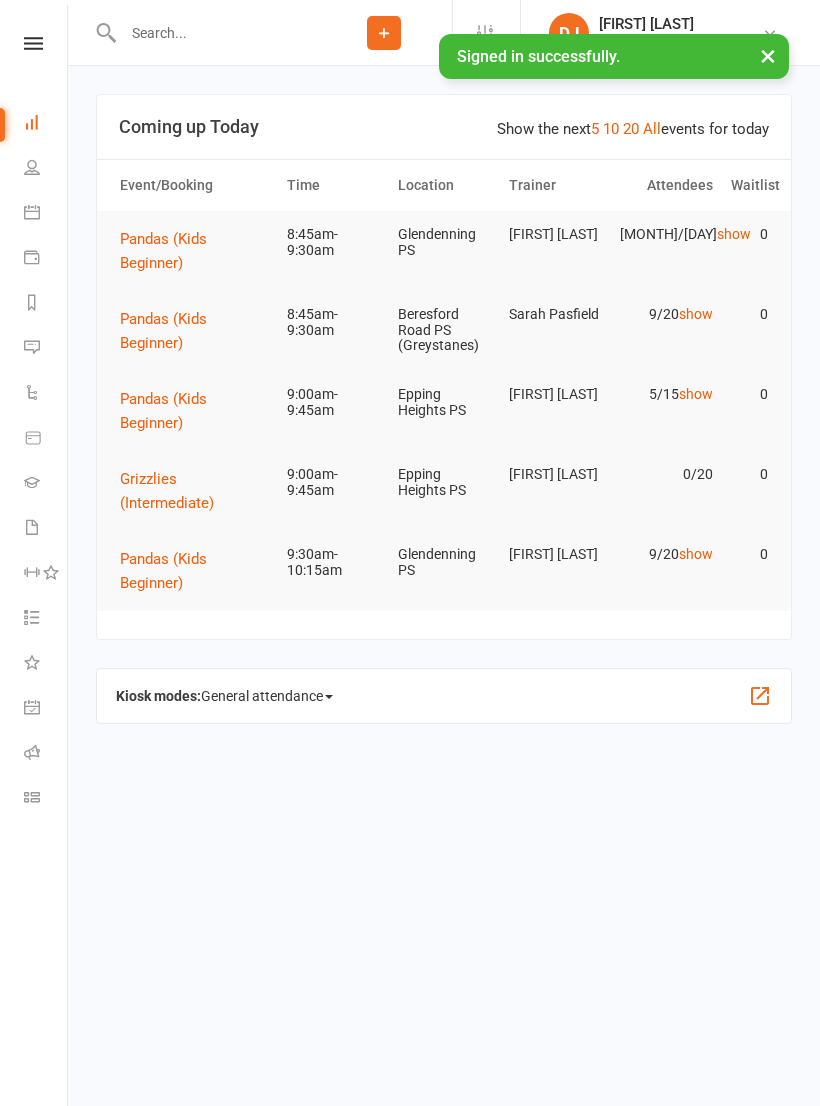 scroll, scrollTop: 0, scrollLeft: 0, axis: both 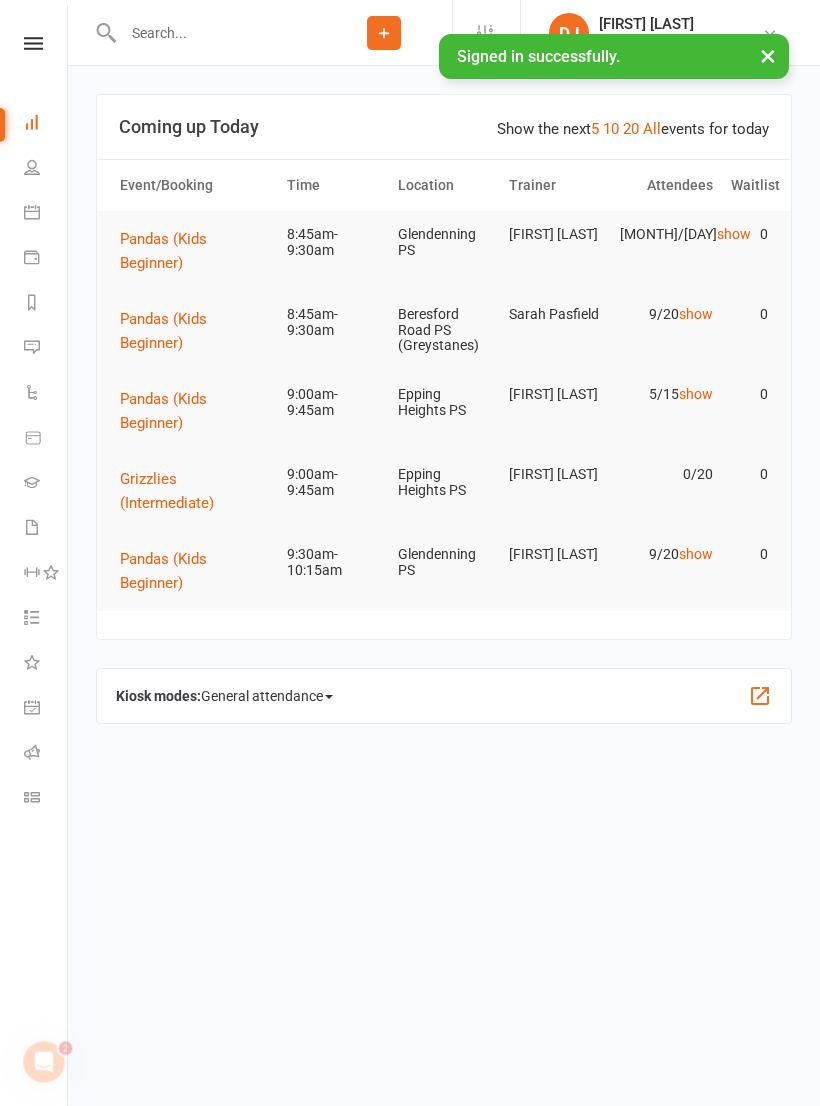 click at bounding box center (32, 752) 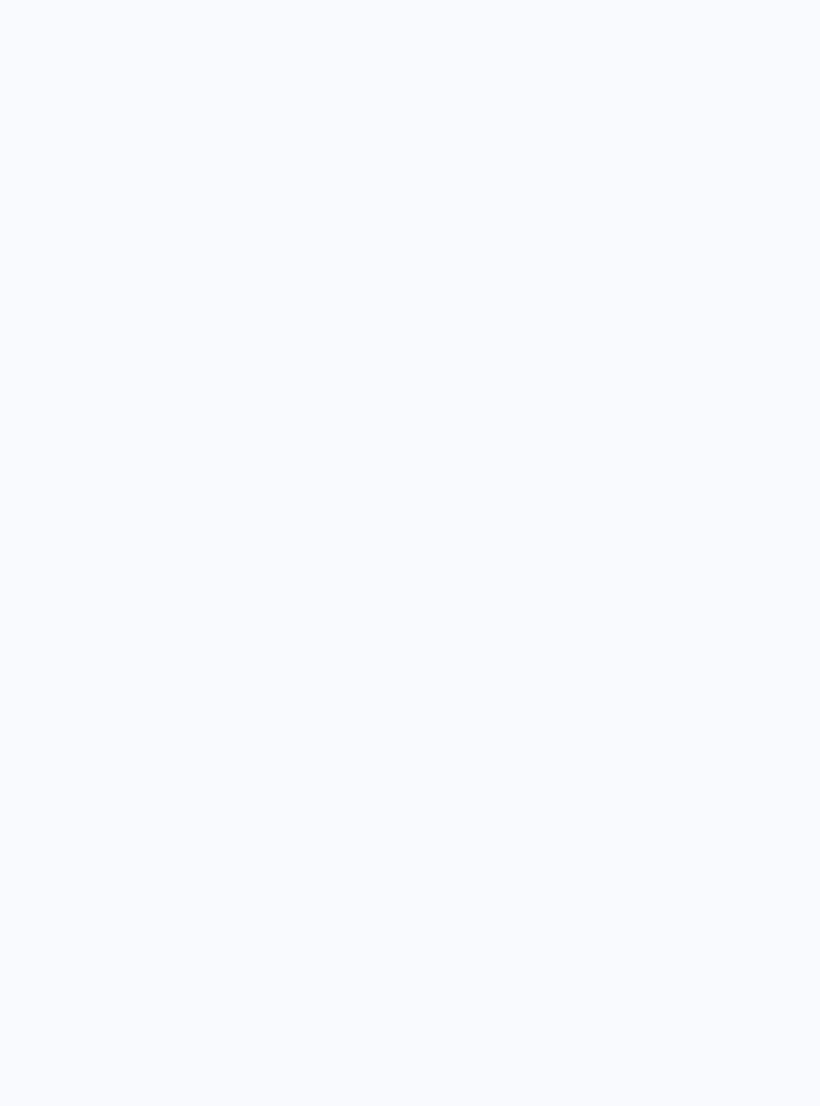 scroll, scrollTop: 0, scrollLeft: 0, axis: both 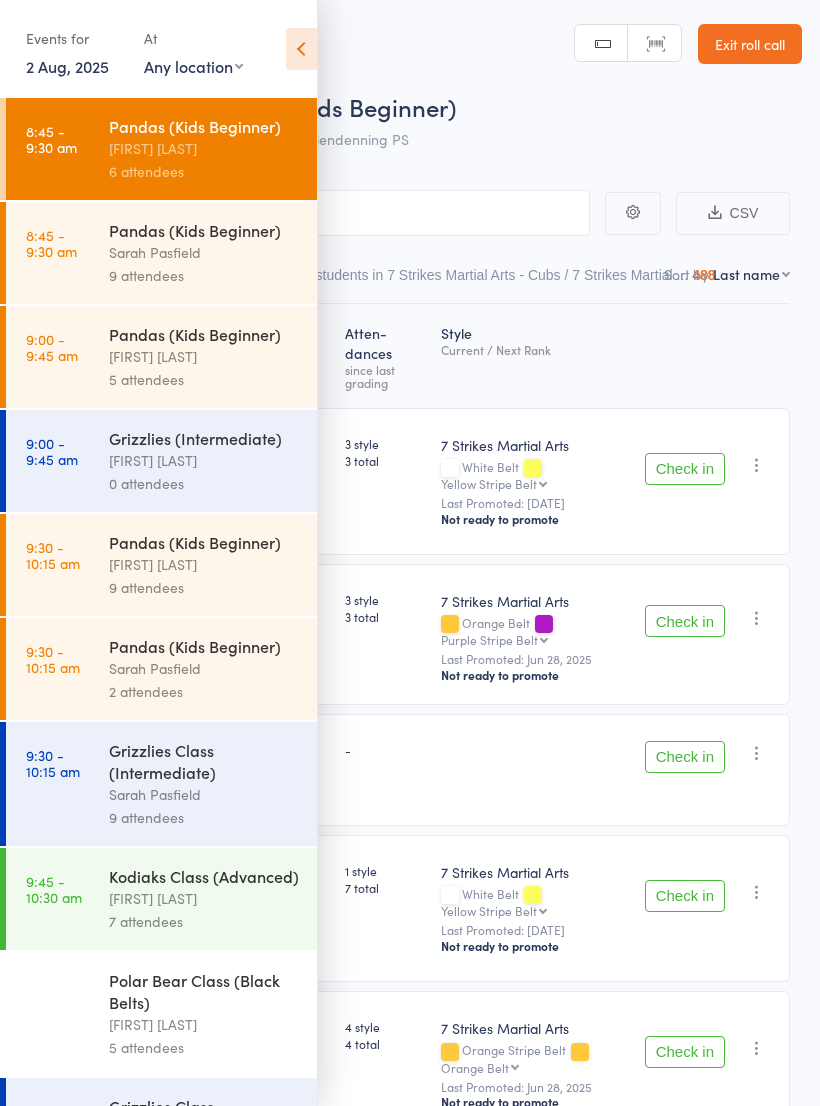 click on "Any location Wentworthville Community Centre Glendenning PS Kings Langley PS Beresford Road PS (Greystanes) Epping Heights PS Metella Road PS (Toongabbie) Truscott St PS (North Ryde) Ermington PS Jasper Road PS (Baulkham Hills)" at bounding box center (193, 66) 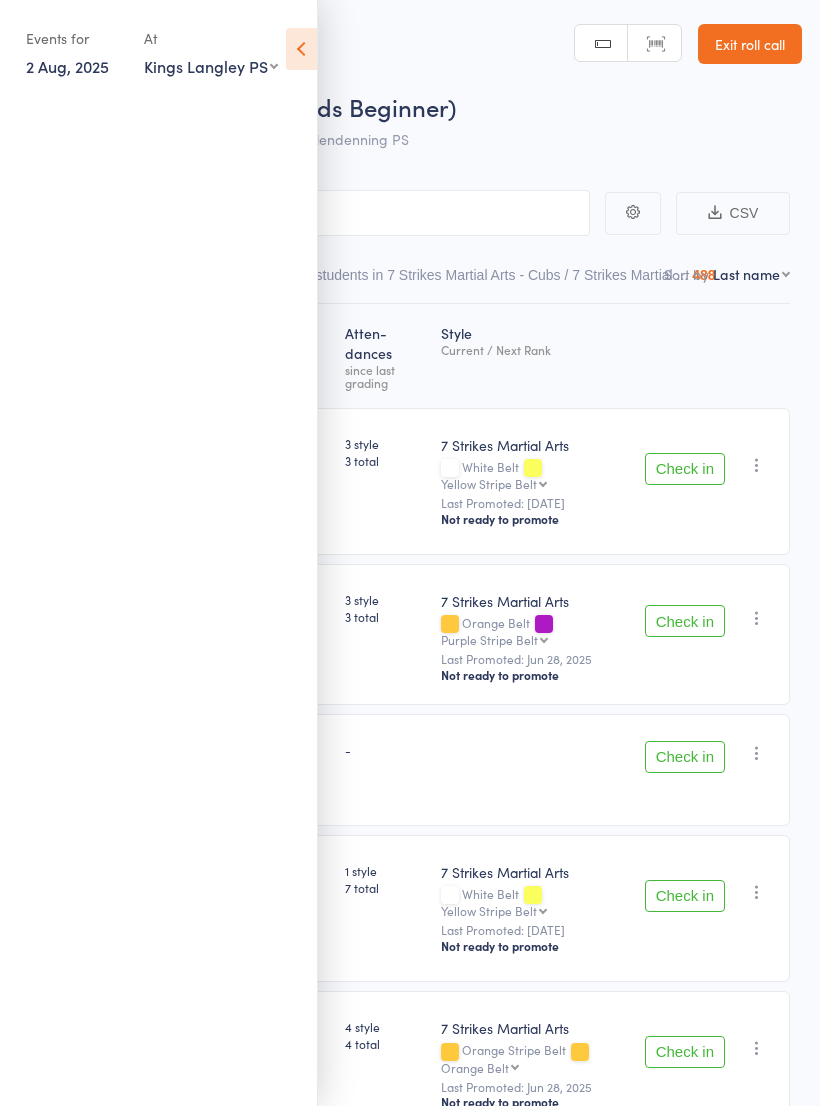 click on "Any location Wentworthville Community Centre Glendenning PS Kings Langley PS Beresford Road PS (Greystanes) Epping Heights PS Metella Road PS (Toongabbie) Truscott St PS (North Ryde) Ermington PS Jasper Road PS (Baulkham Hills)" at bounding box center (211, 66) 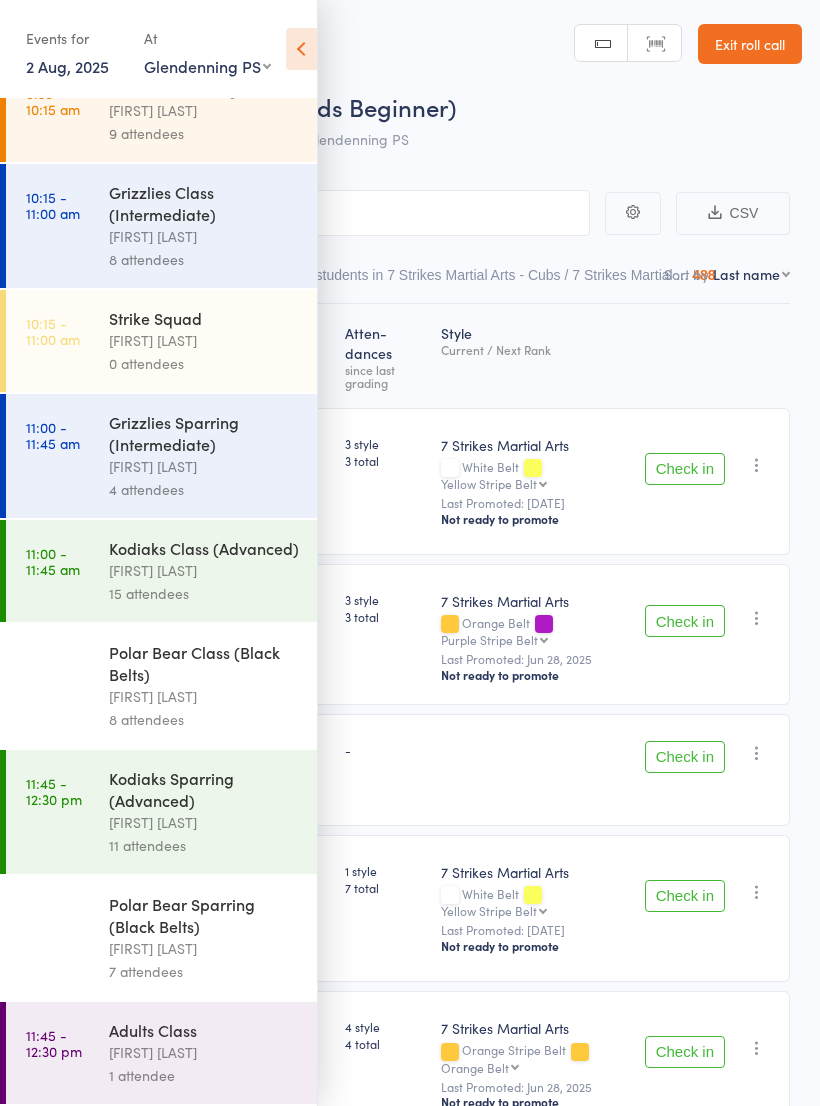 scroll, scrollTop: 172, scrollLeft: 0, axis: vertical 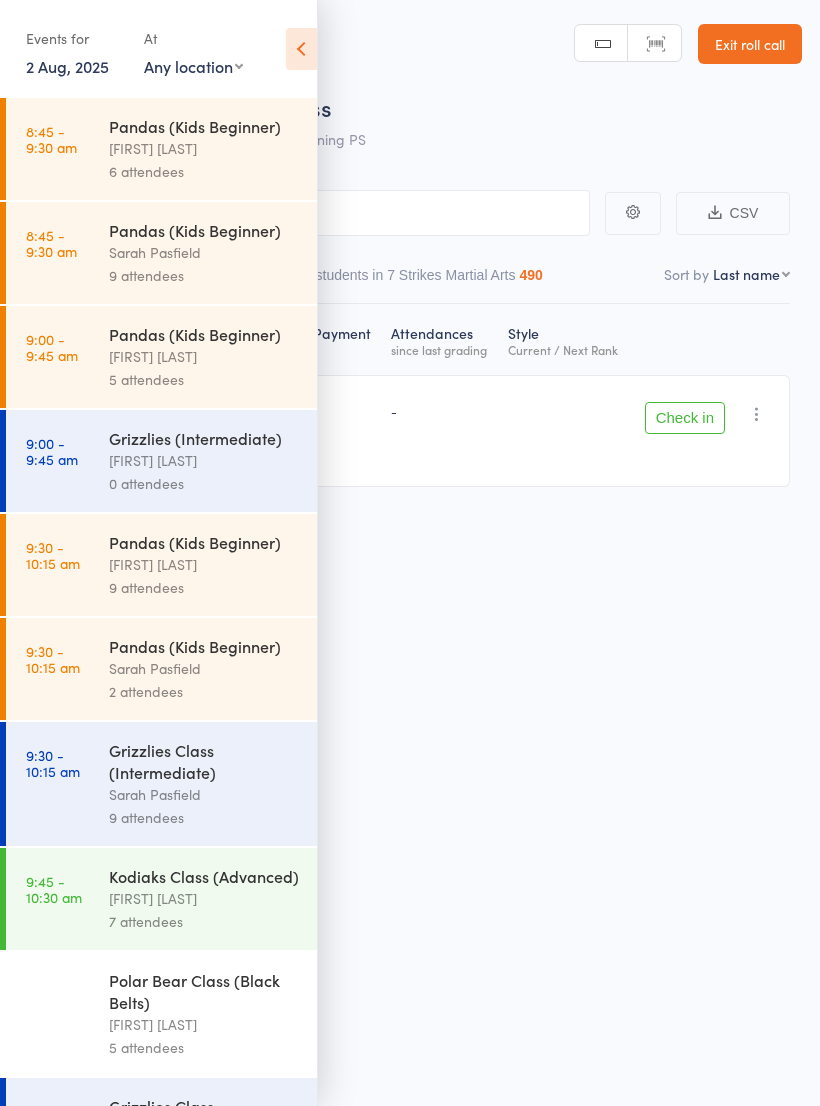 click at bounding box center [301, 49] 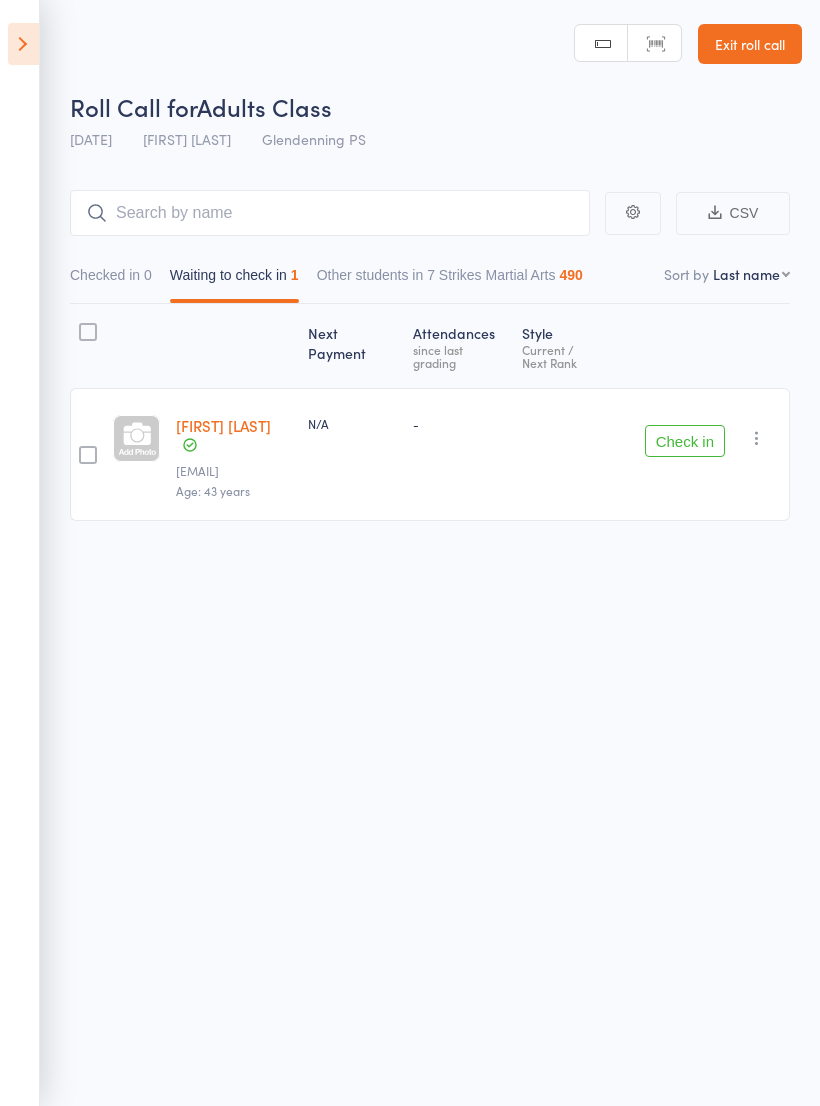 click at bounding box center (23, 44) 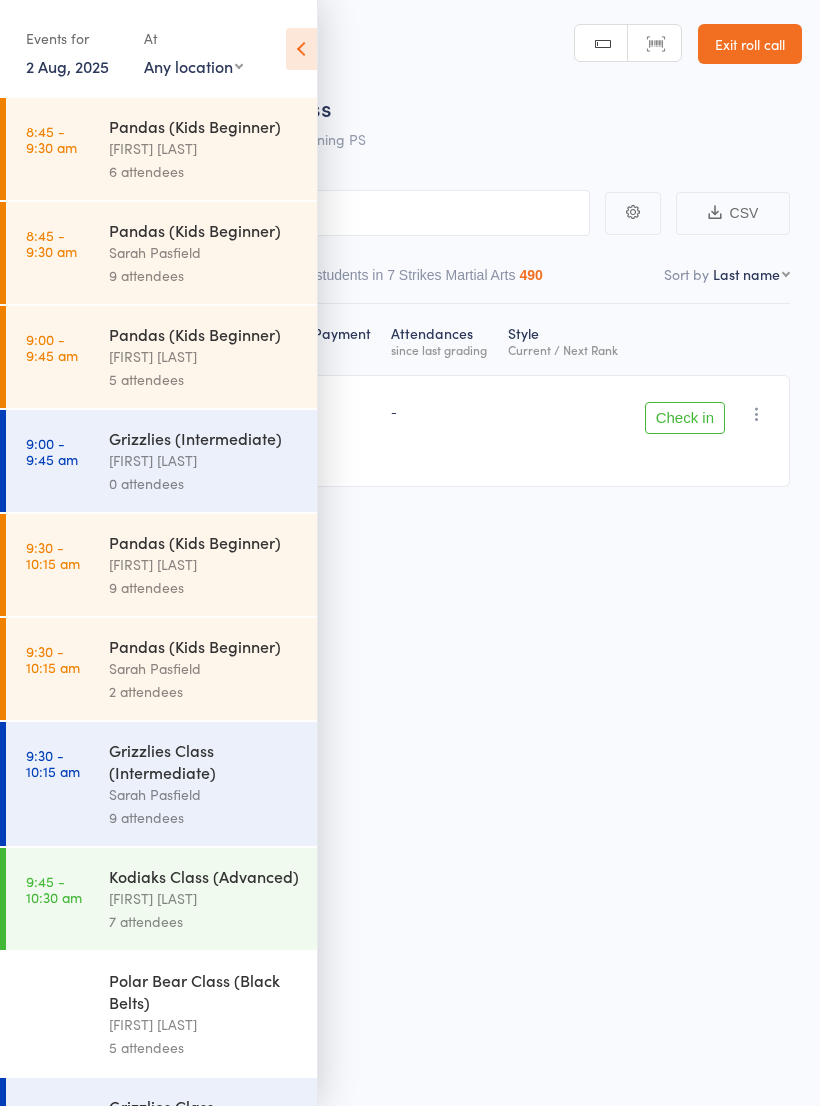click on "Any location Wentworthville Community Centre Glendenning PS Kings Langley PS Beresford Road PS (Greystanes) Epping Heights PS Metella Road PS (Toongabbie) Truscott St PS (North Ryde) Ermington PS Jasper Road PS (Baulkham Hills)" at bounding box center (193, 66) 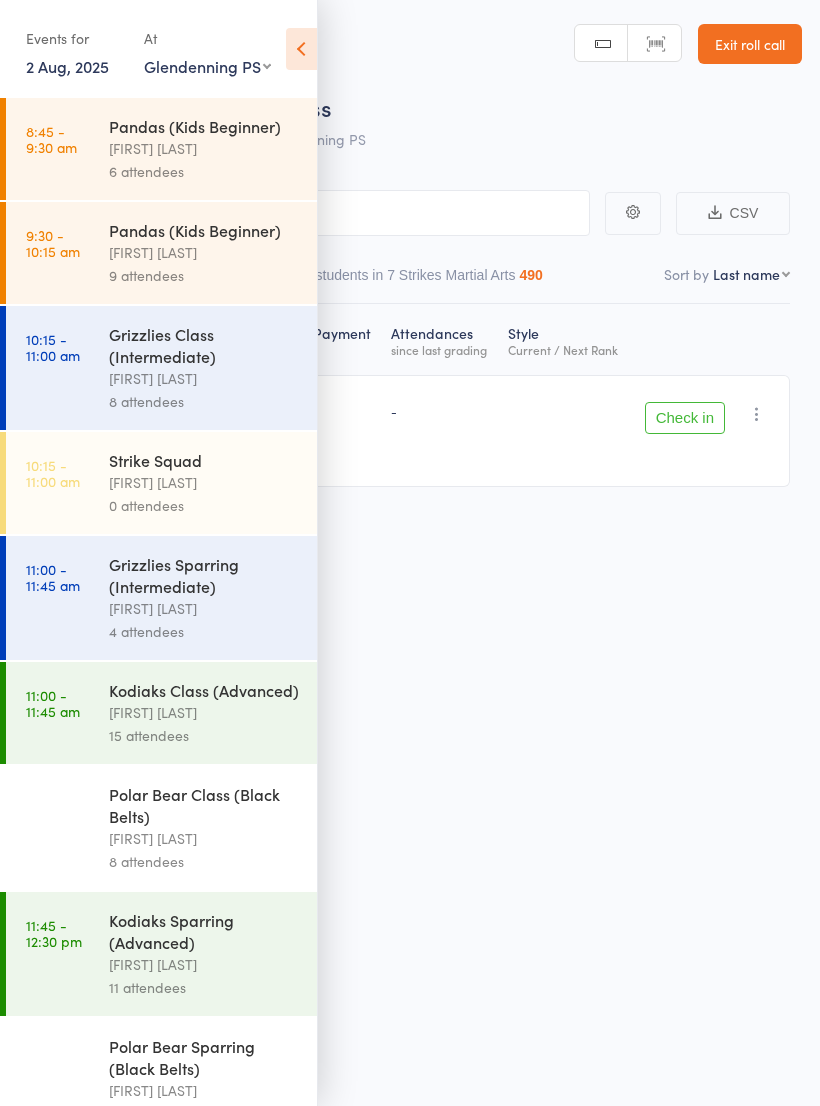 click on "[FIRST] [LAST]" at bounding box center [204, 148] 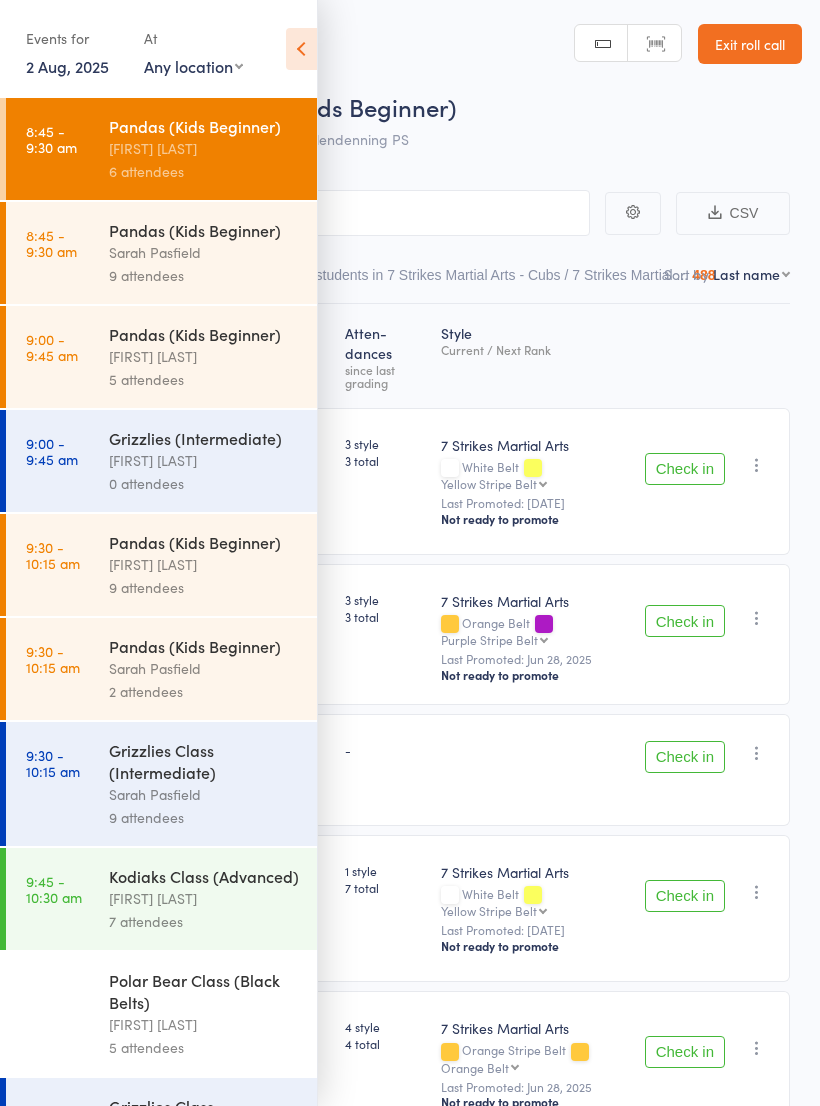 click at bounding box center (301, 49) 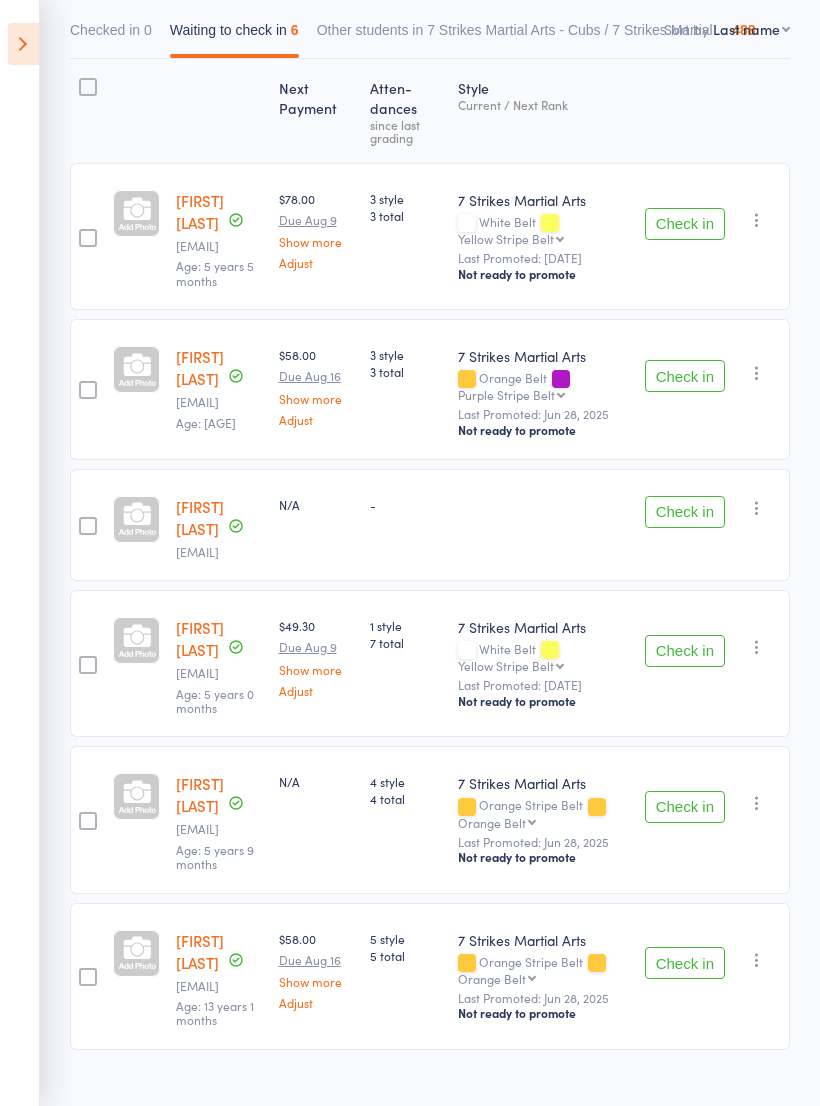 scroll, scrollTop: 274, scrollLeft: 0, axis: vertical 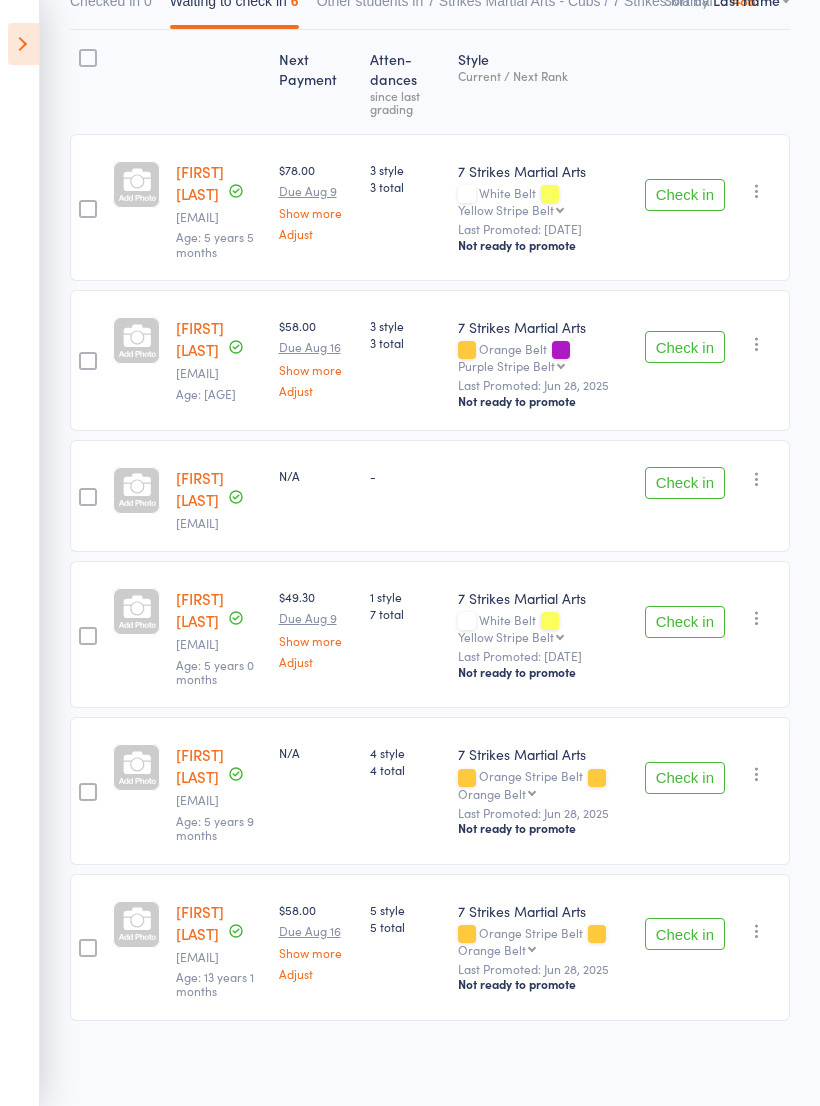 click on "Check in" at bounding box center [685, 195] 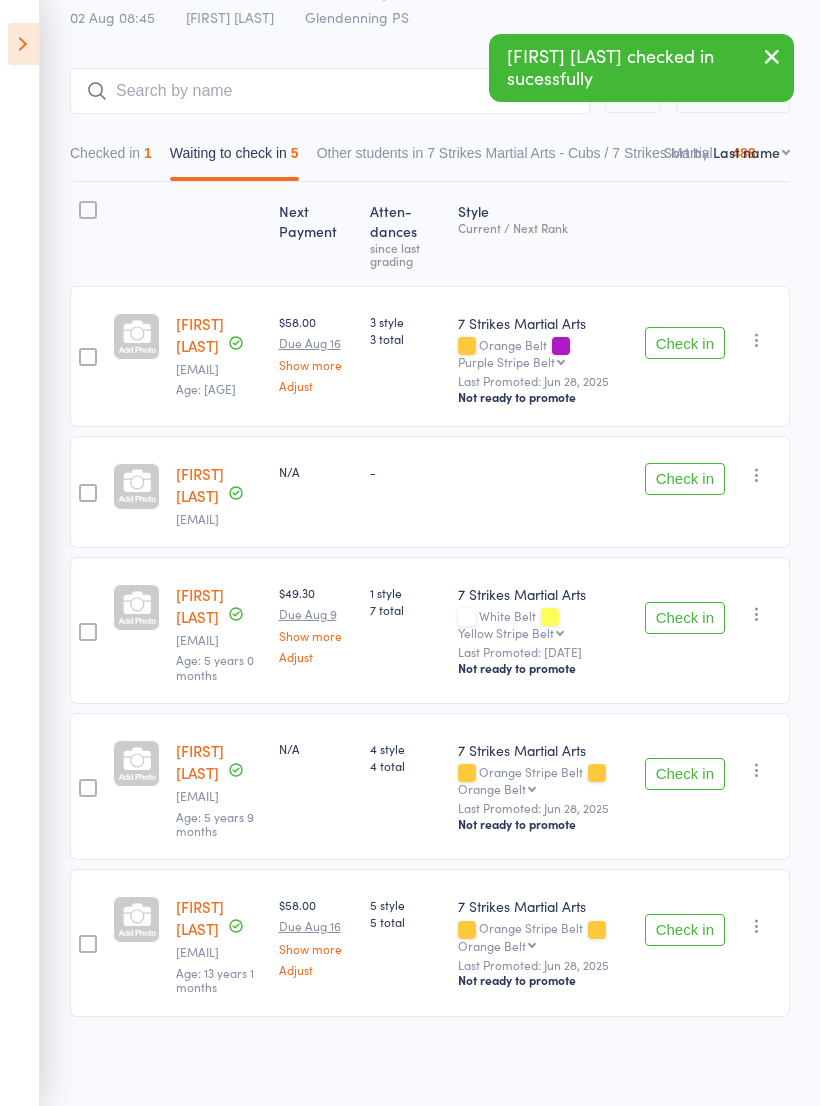 click on "Check in" at bounding box center [685, 774] 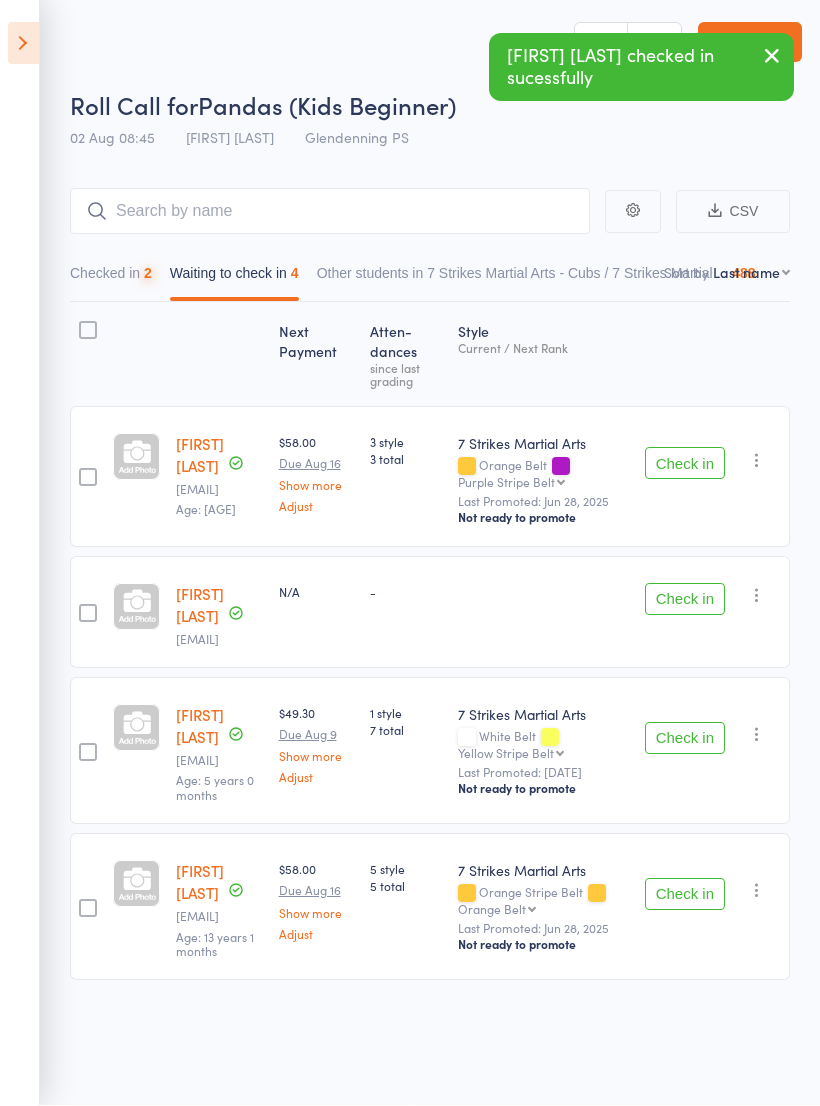 scroll, scrollTop: 14, scrollLeft: 0, axis: vertical 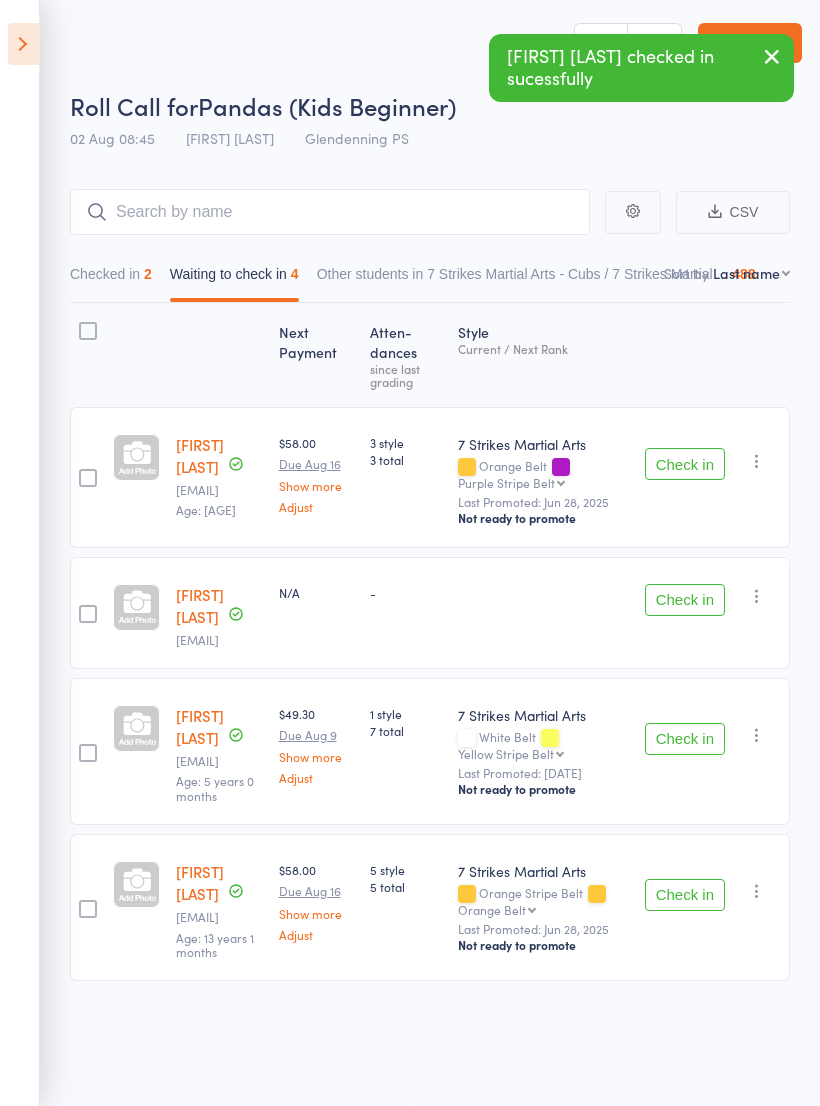 click at bounding box center [23, 44] 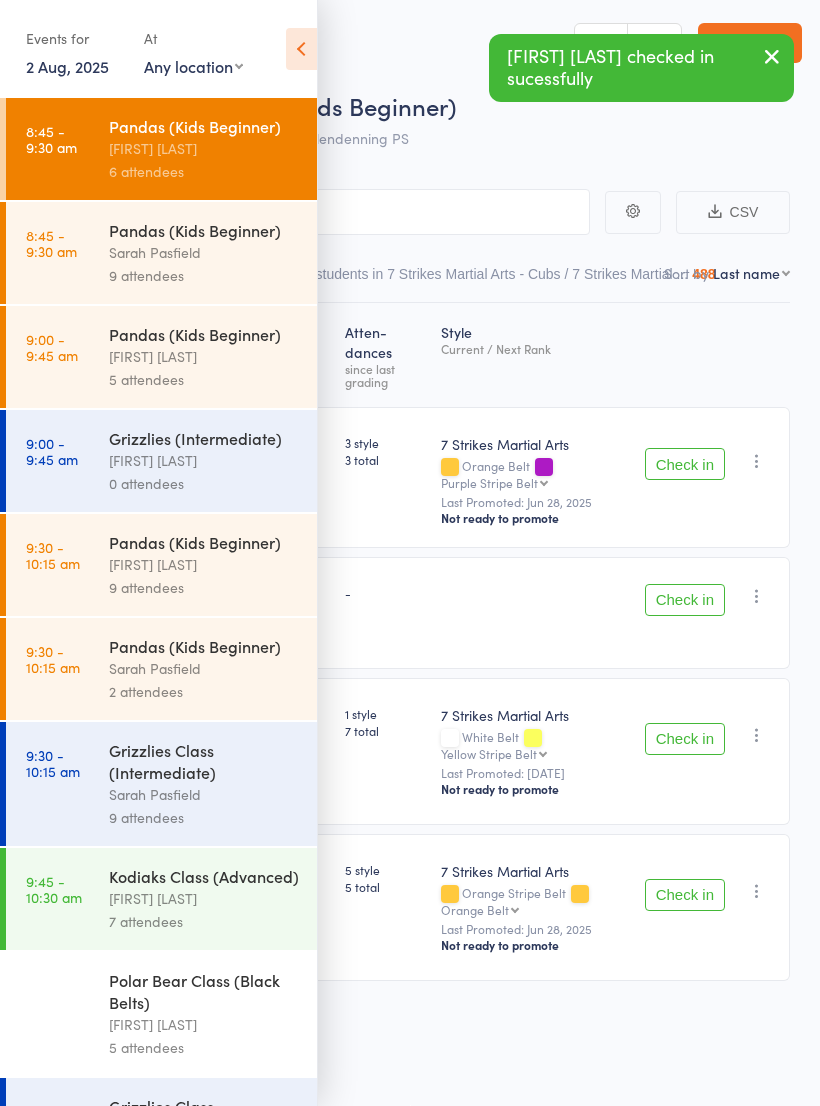 click on "Any location Wentworthville Community Centre Glendenning PS Kings Langley PS Beresford Road PS (Greystanes) Epping Heights PS Metella Road PS (Toongabbie) Truscott St PS (North Ryde) Ermington PS Jasper Road PS (Baulkham Hills)" at bounding box center (193, 66) 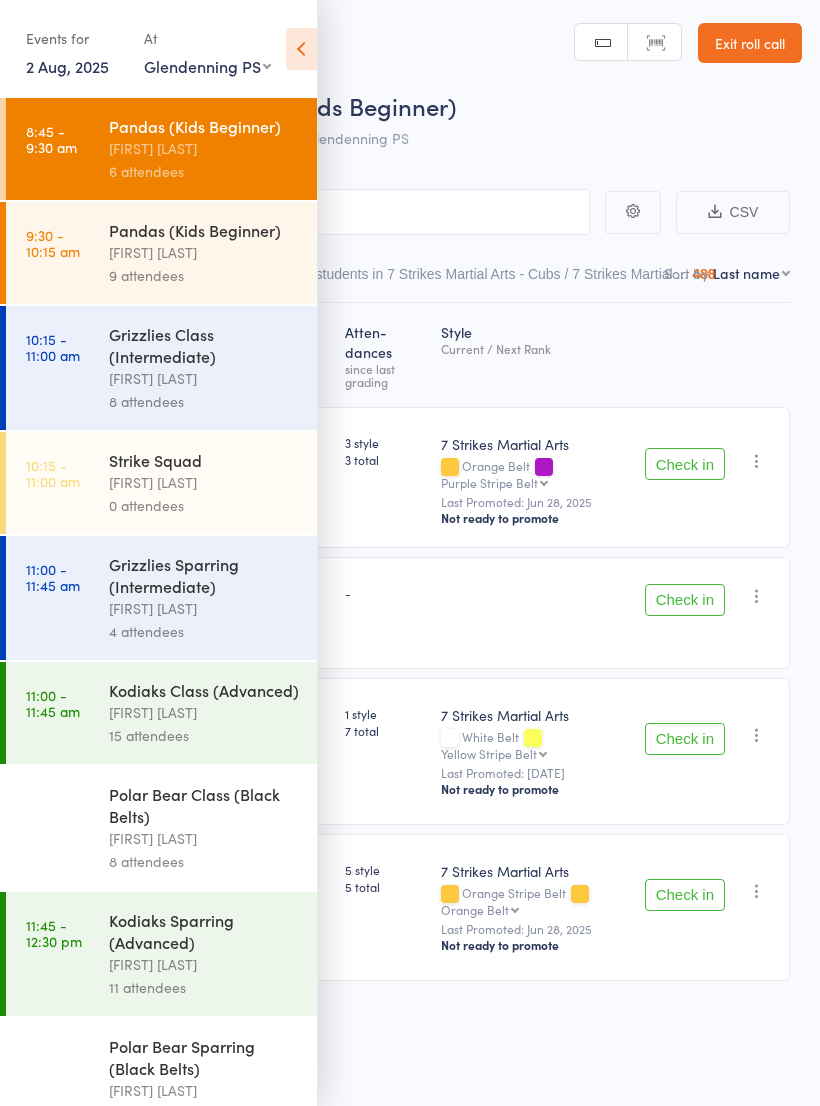 click on "[FIRST] [LAST]" at bounding box center [204, 252] 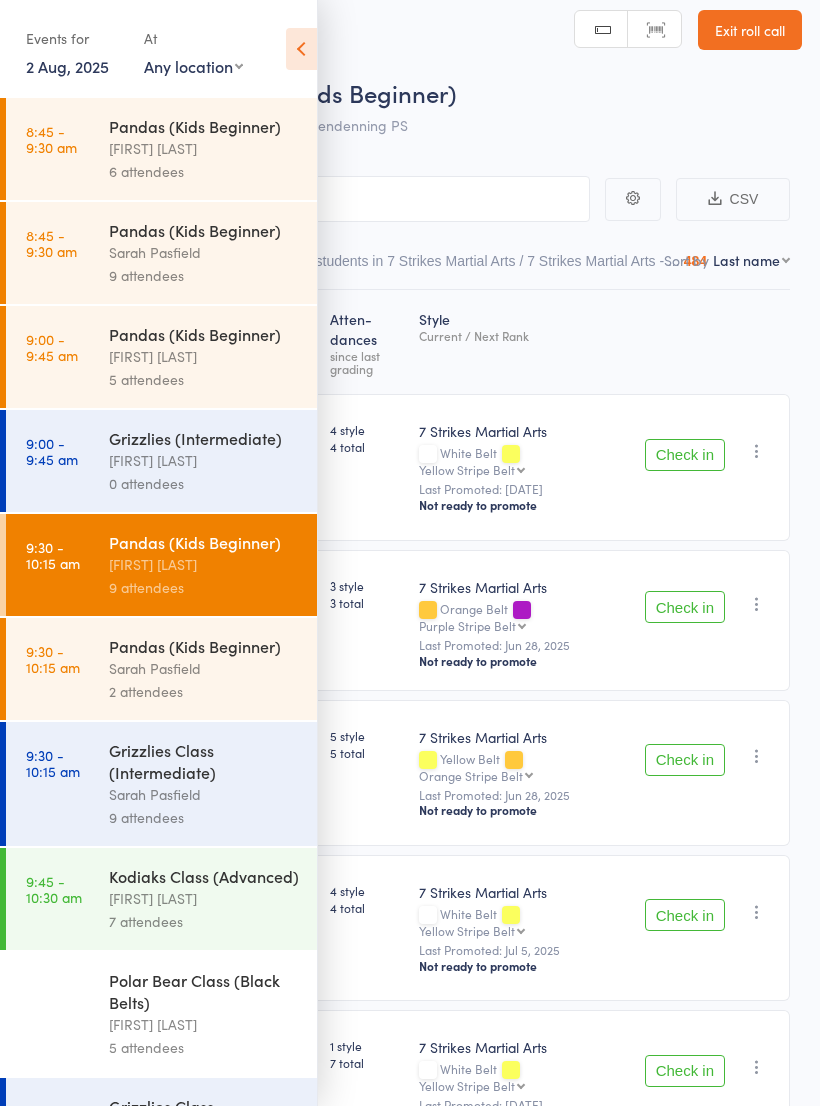 click at bounding box center [301, 49] 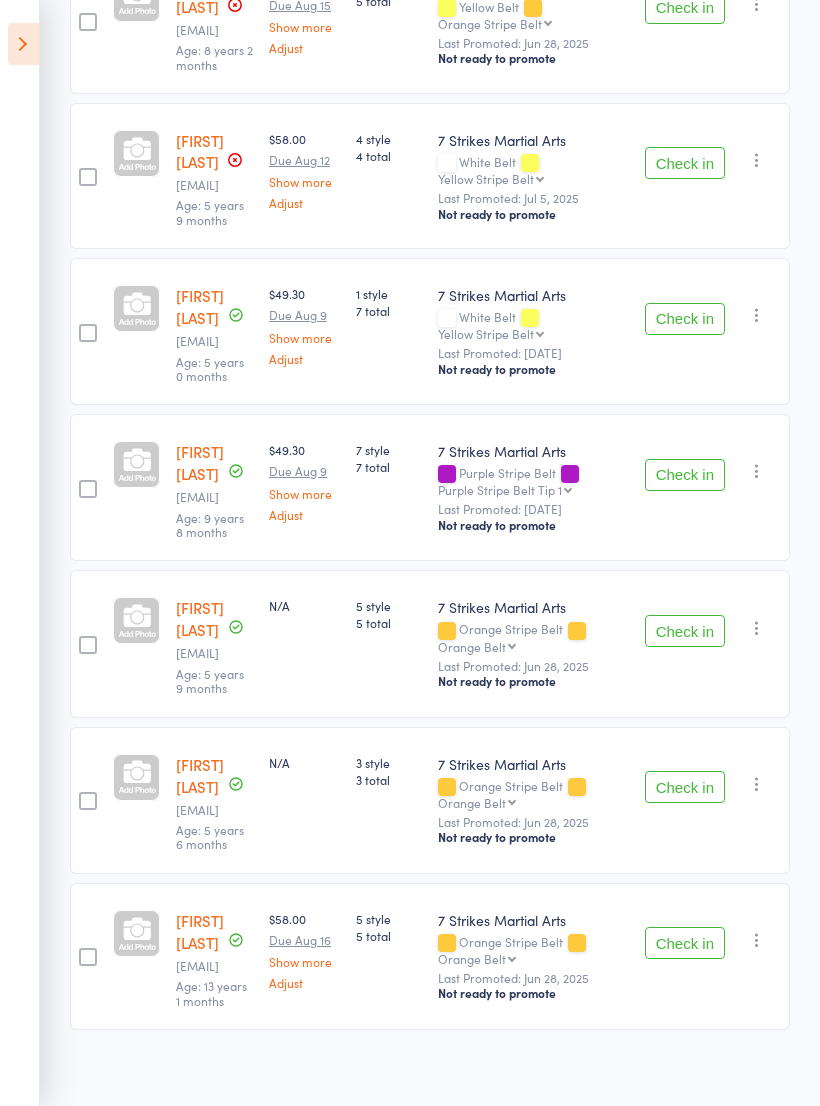 scroll, scrollTop: 767, scrollLeft: 0, axis: vertical 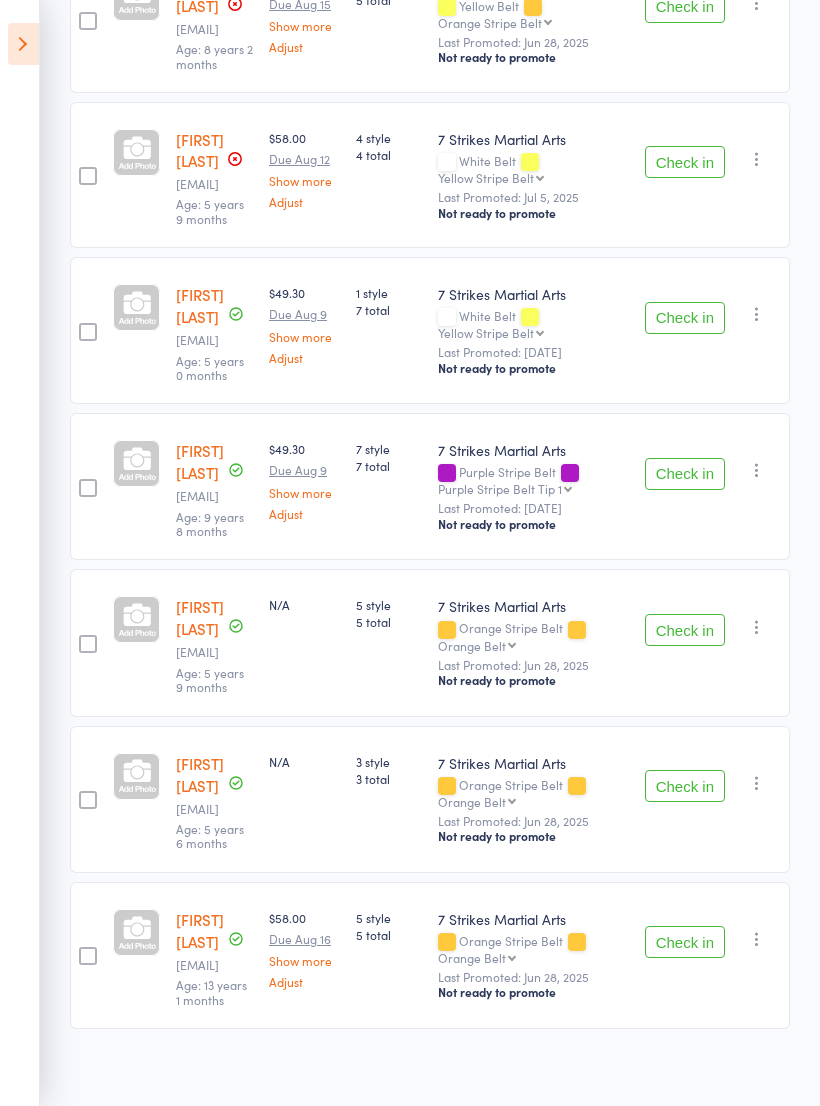 click at bounding box center [23, 44] 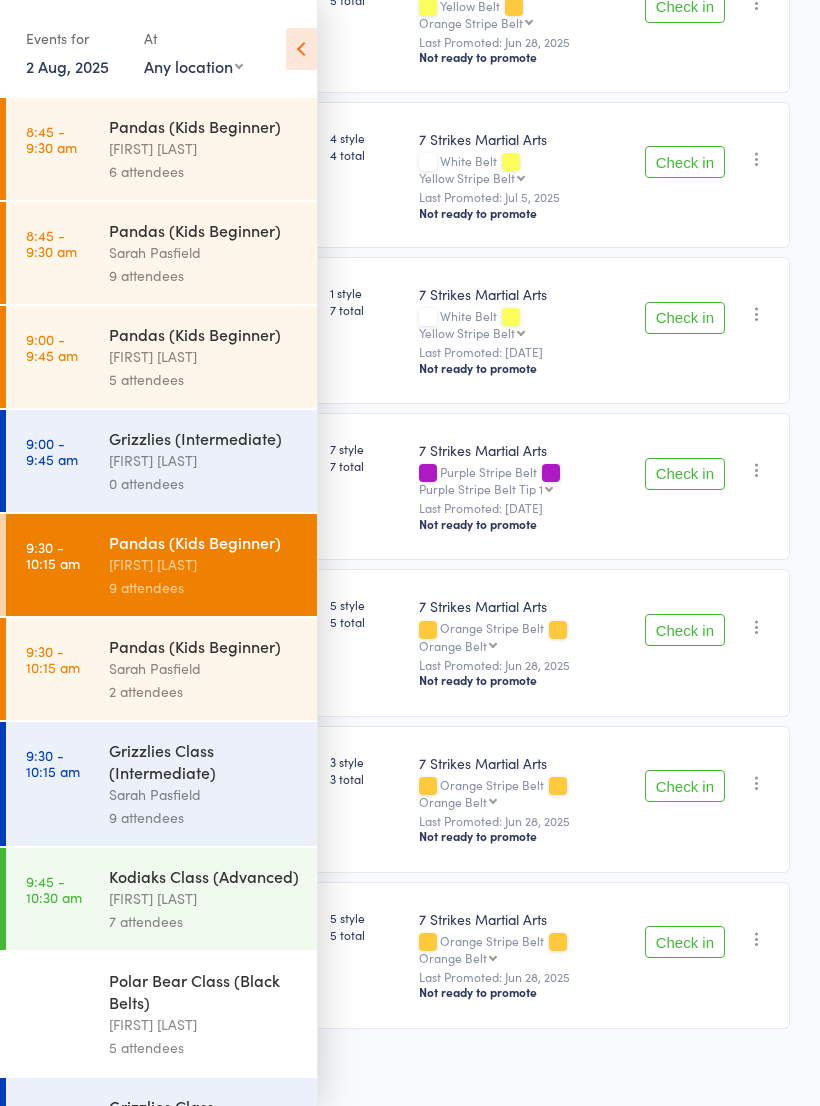 scroll, scrollTop: 739, scrollLeft: 0, axis: vertical 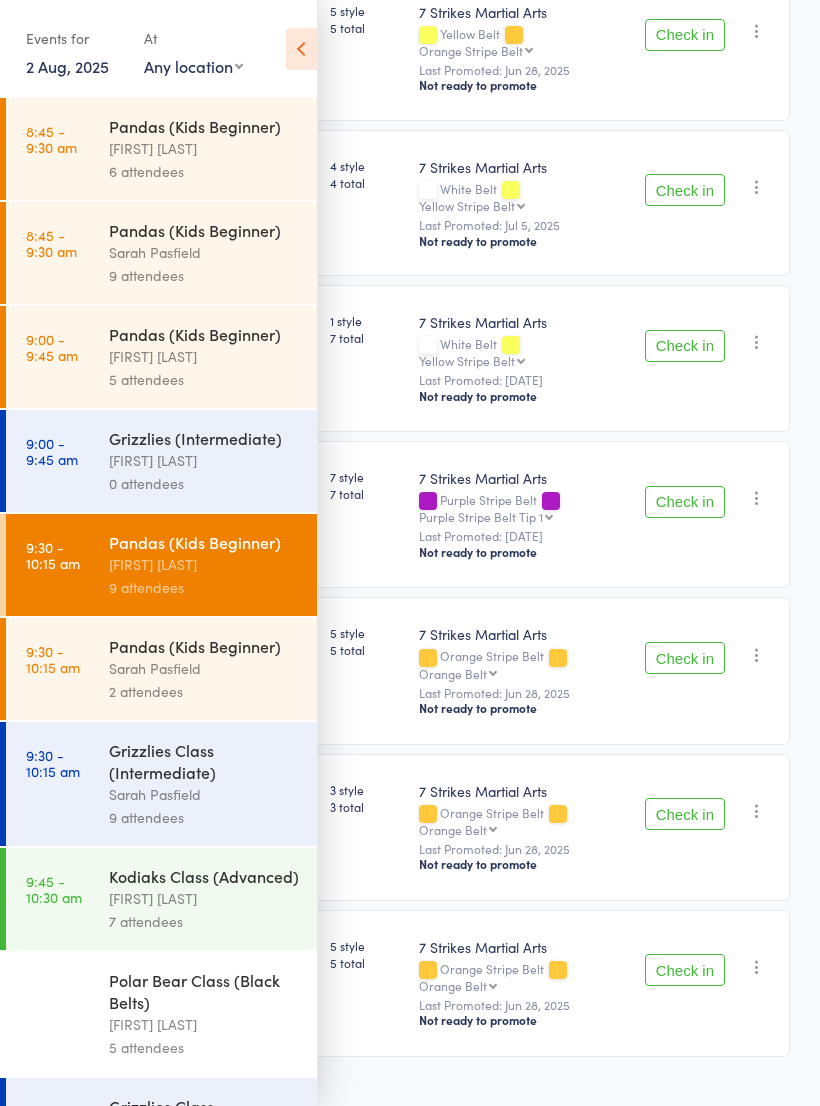 click on "Any location Wentworthville Community Centre Glendenning PS Kings Langley PS Beresford Road PS (Greystanes) Epping Heights PS Metella Road PS (Toongabbie) Truscott St PS (North Ryde) Ermington PS Jasper Road PS (Baulkham Hills)" at bounding box center (193, 66) 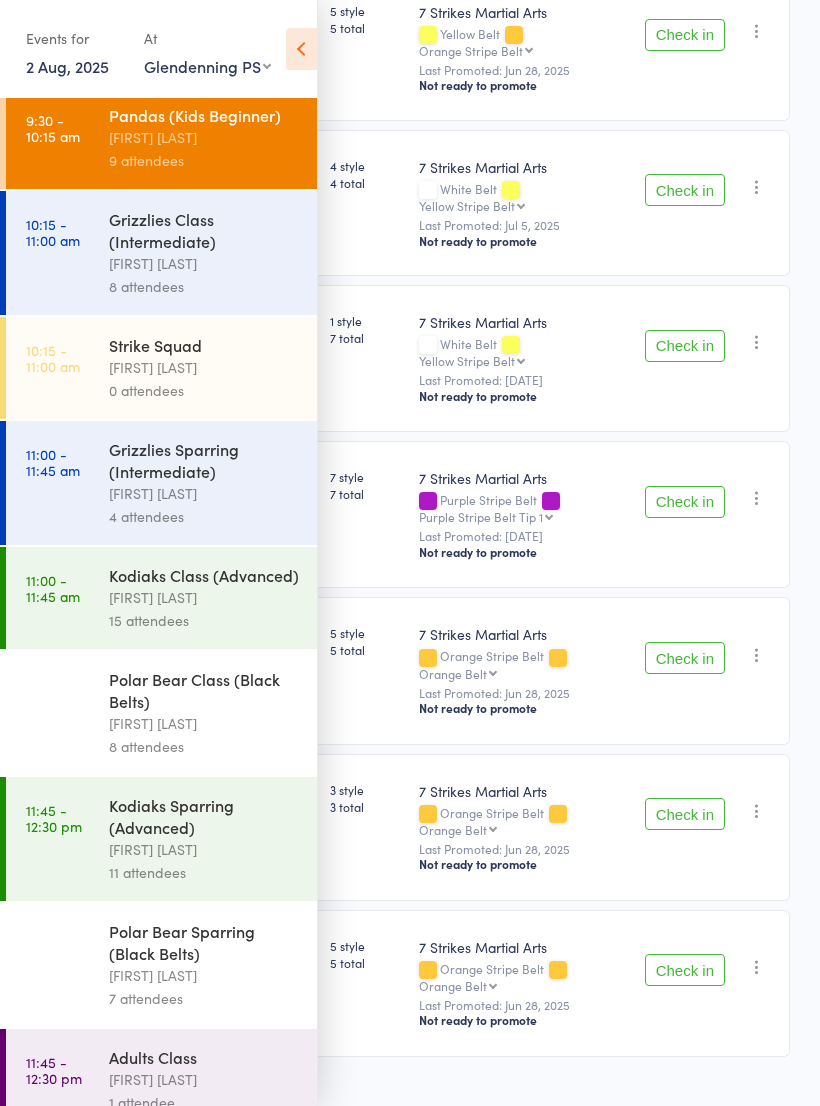 scroll, scrollTop: 126, scrollLeft: 0, axis: vertical 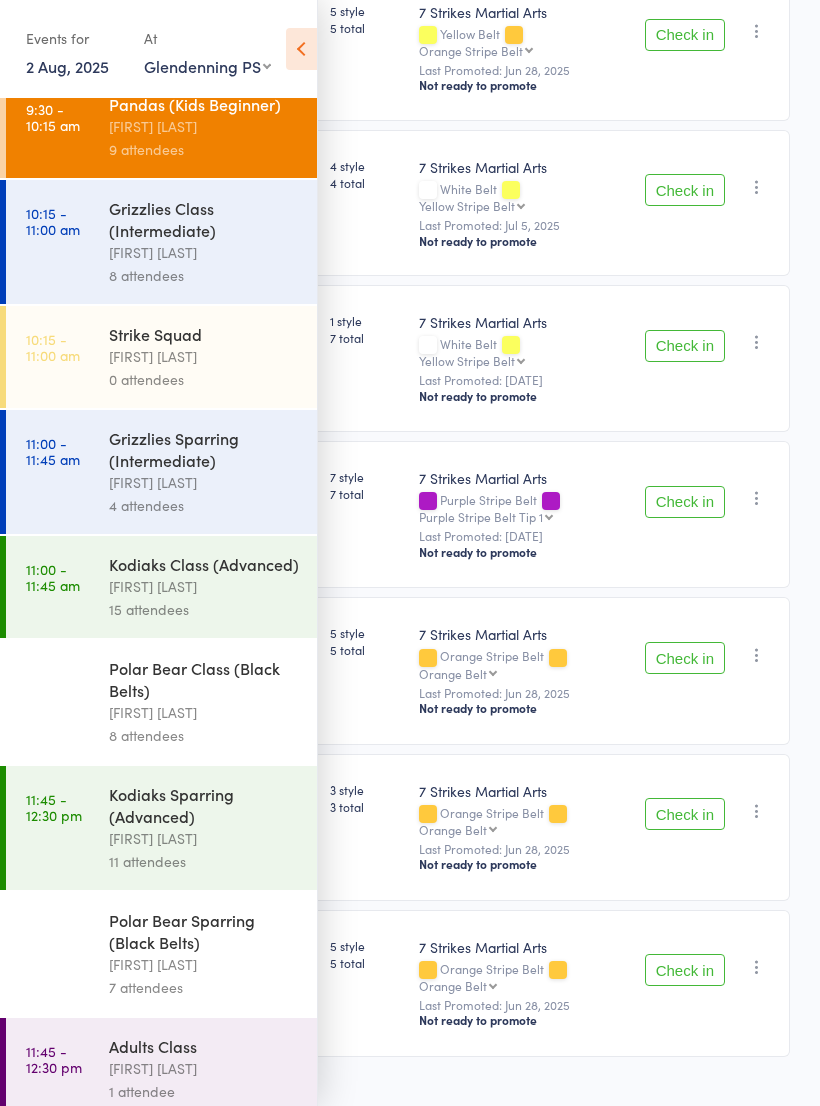 click on "15 attendees" at bounding box center [204, 609] 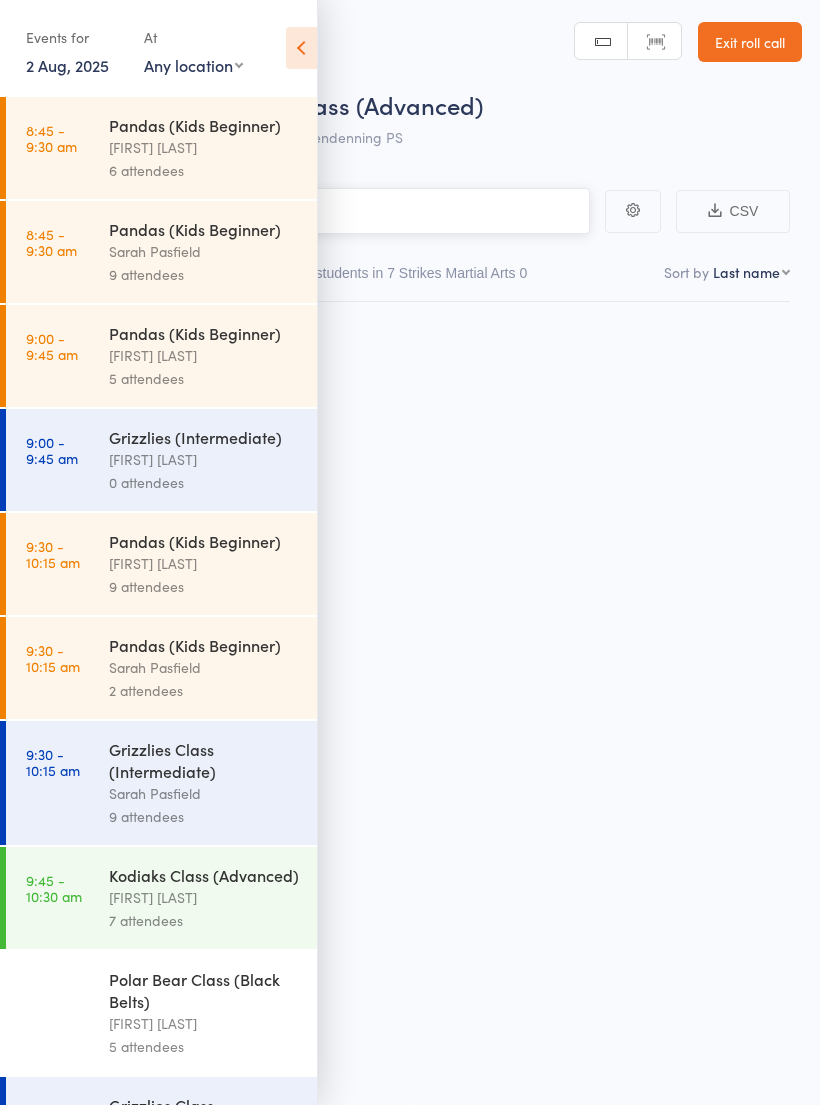 scroll, scrollTop: 14, scrollLeft: 0, axis: vertical 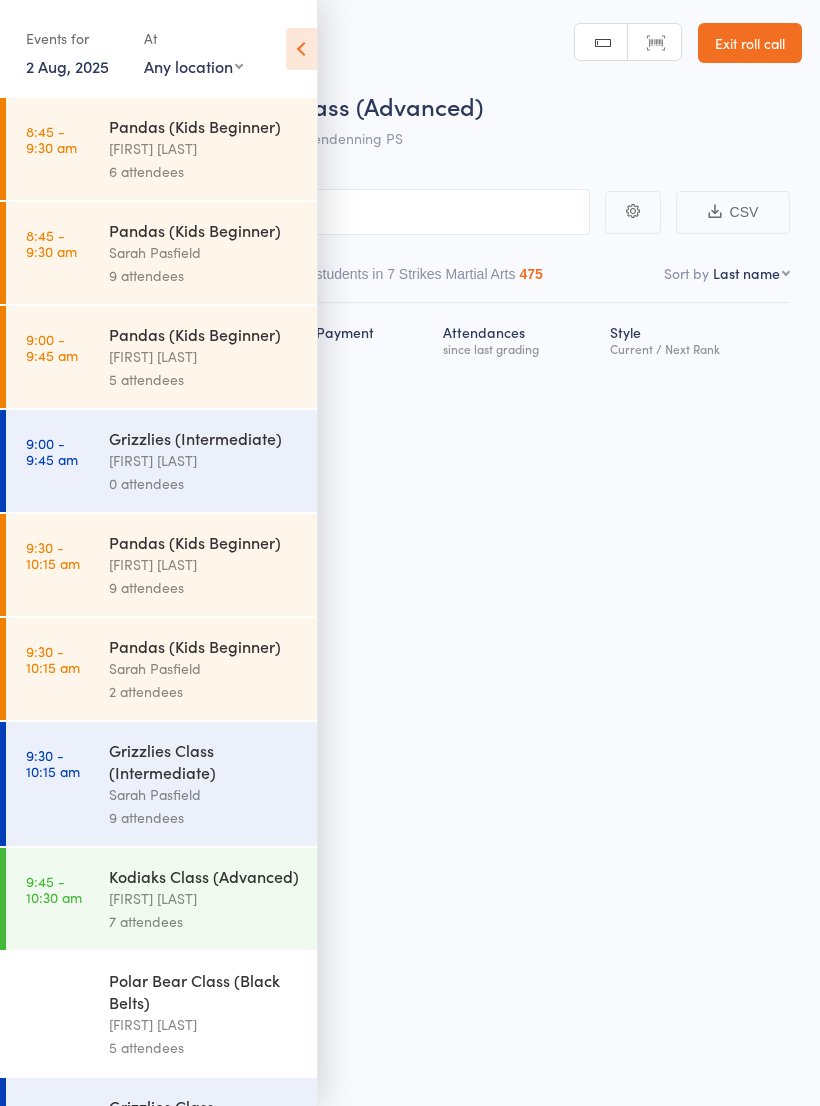 click at bounding box center [301, 49] 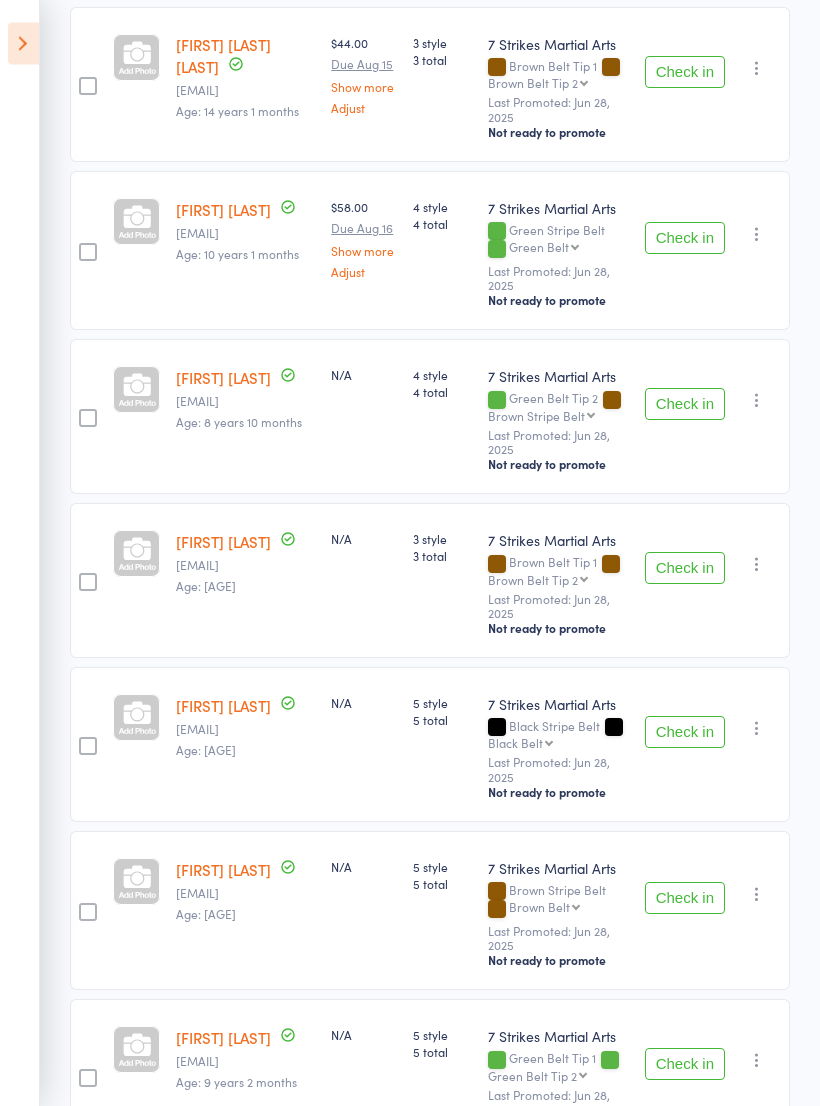 click at bounding box center [23, 44] 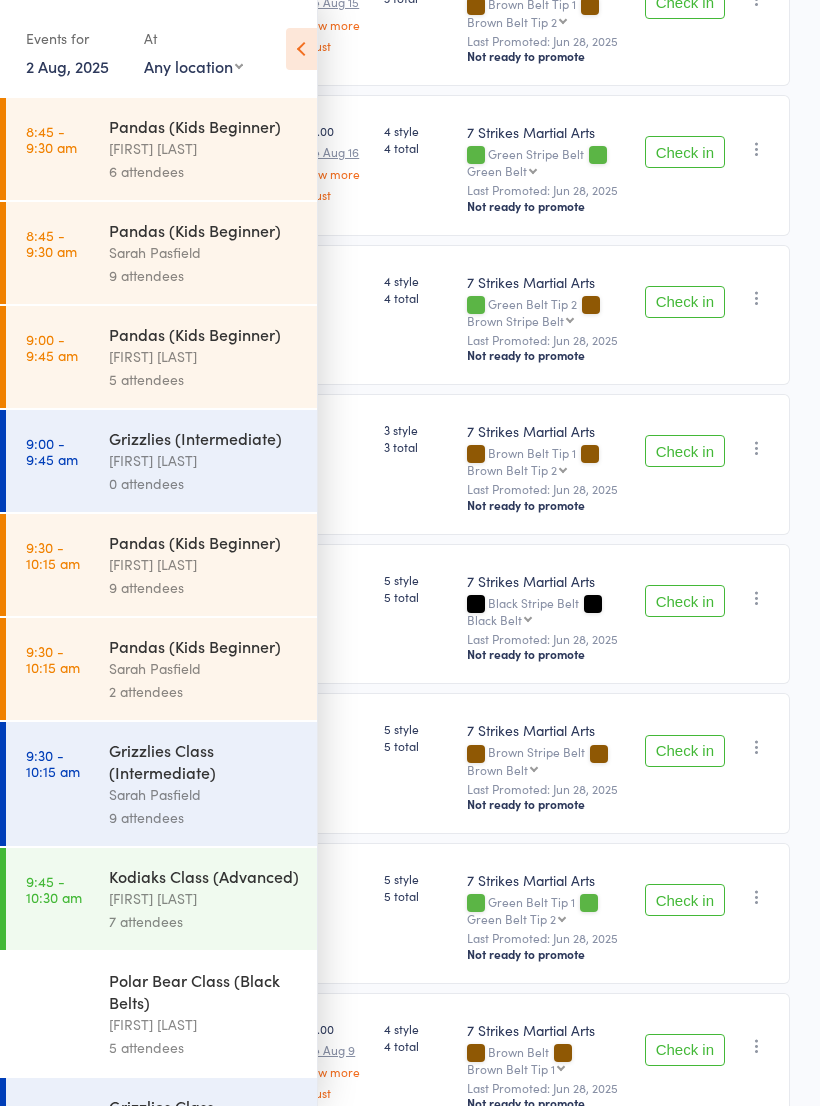 click on "Any location Wentworthville Community Centre Glendenning PS Kings Langley PS Beresford Road PS (Greystanes) Epping Heights PS Metella Road PS (Toongabbie) Truscott St PS (North Ryde) Ermington PS Jasper Road PS (Baulkham Hills)" at bounding box center [193, 66] 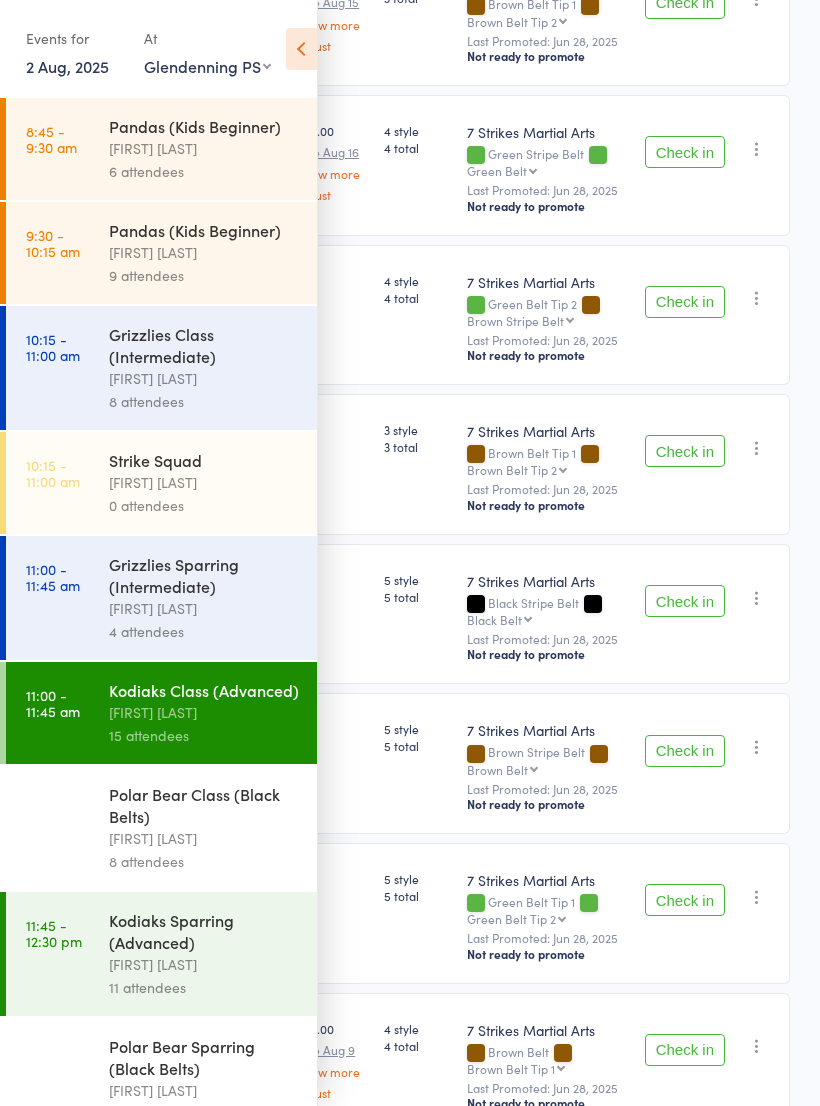click on "[FIRST] [LAST]" at bounding box center (204, 148) 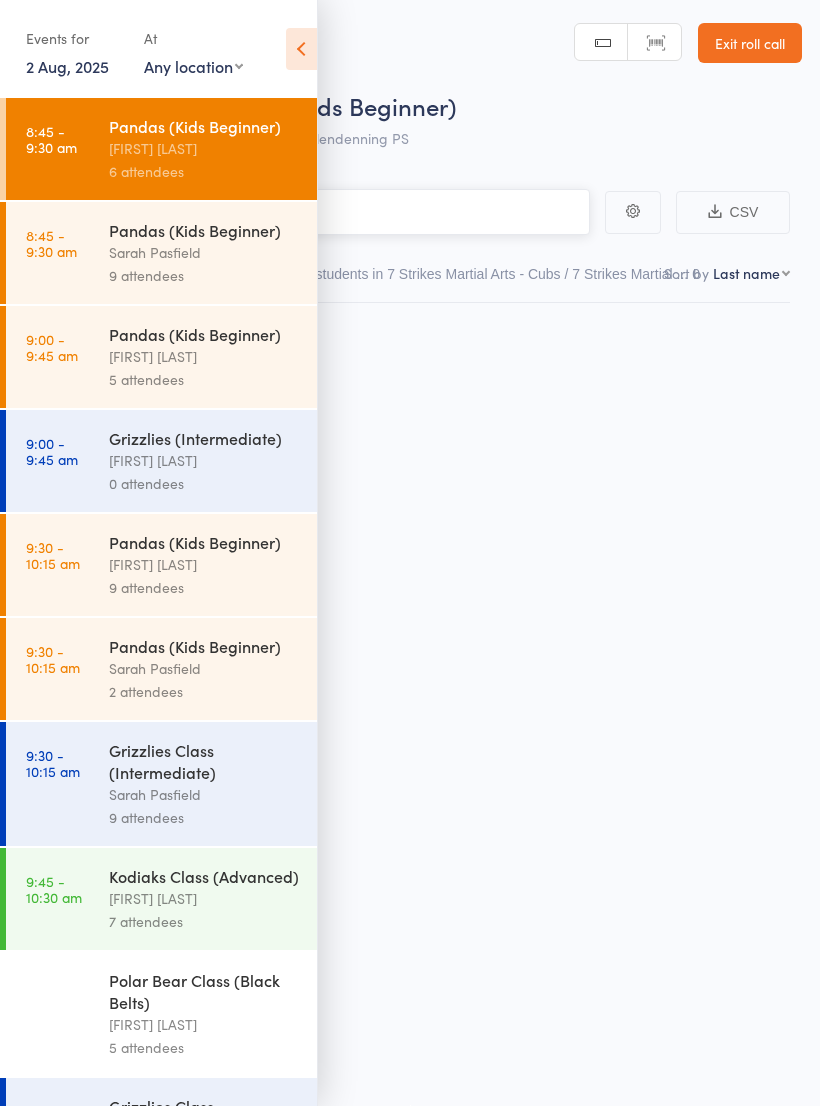 scroll, scrollTop: 14, scrollLeft: 0, axis: vertical 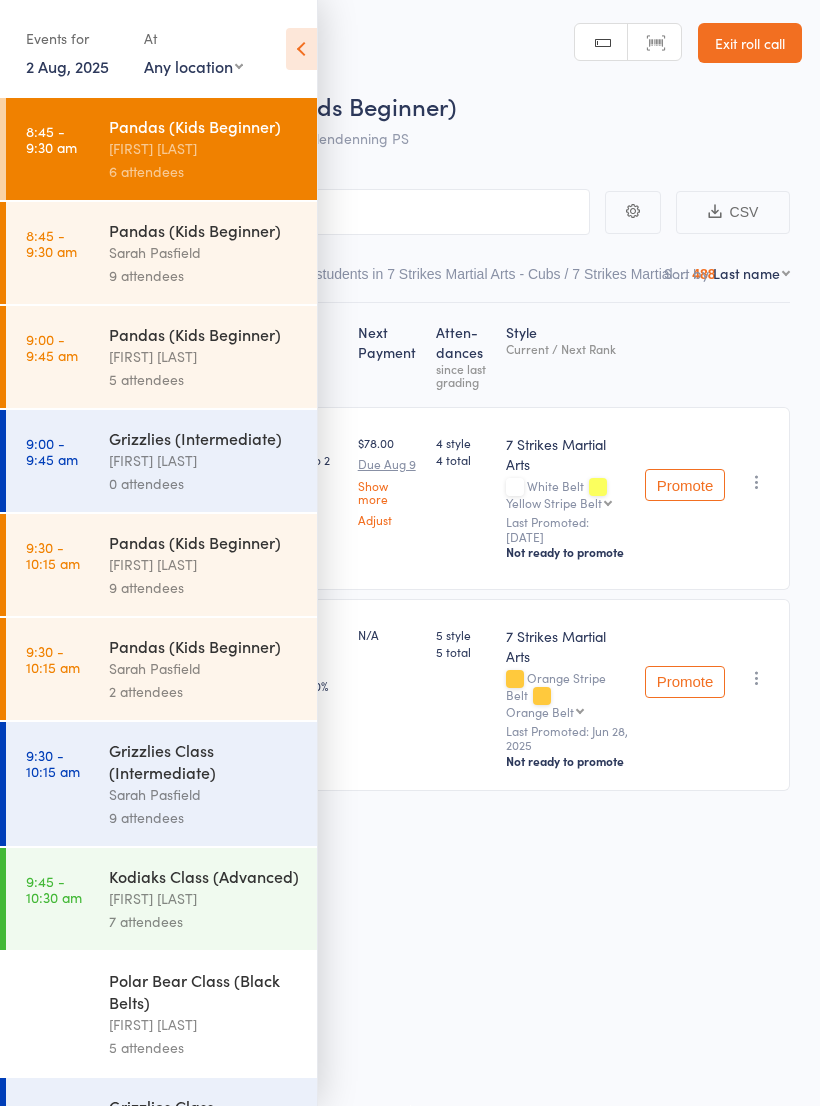 click at bounding box center [301, 49] 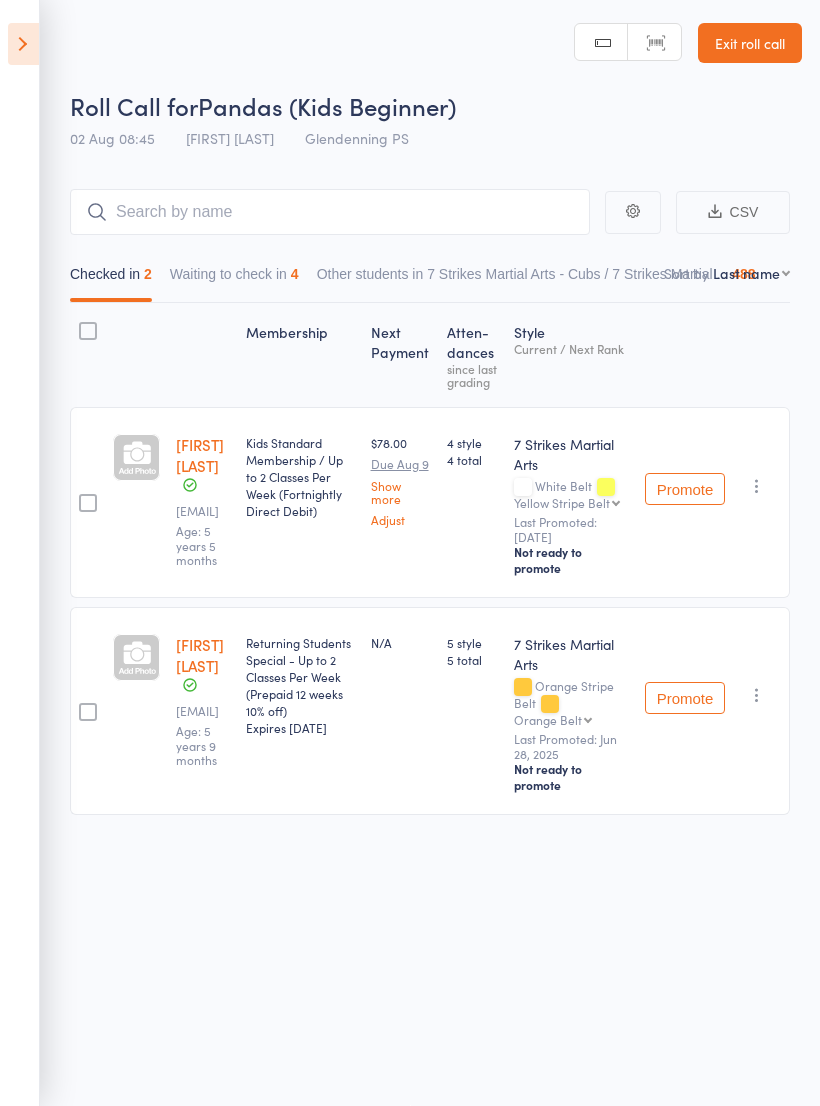 click on "Waiting to check in  4" at bounding box center [234, 279] 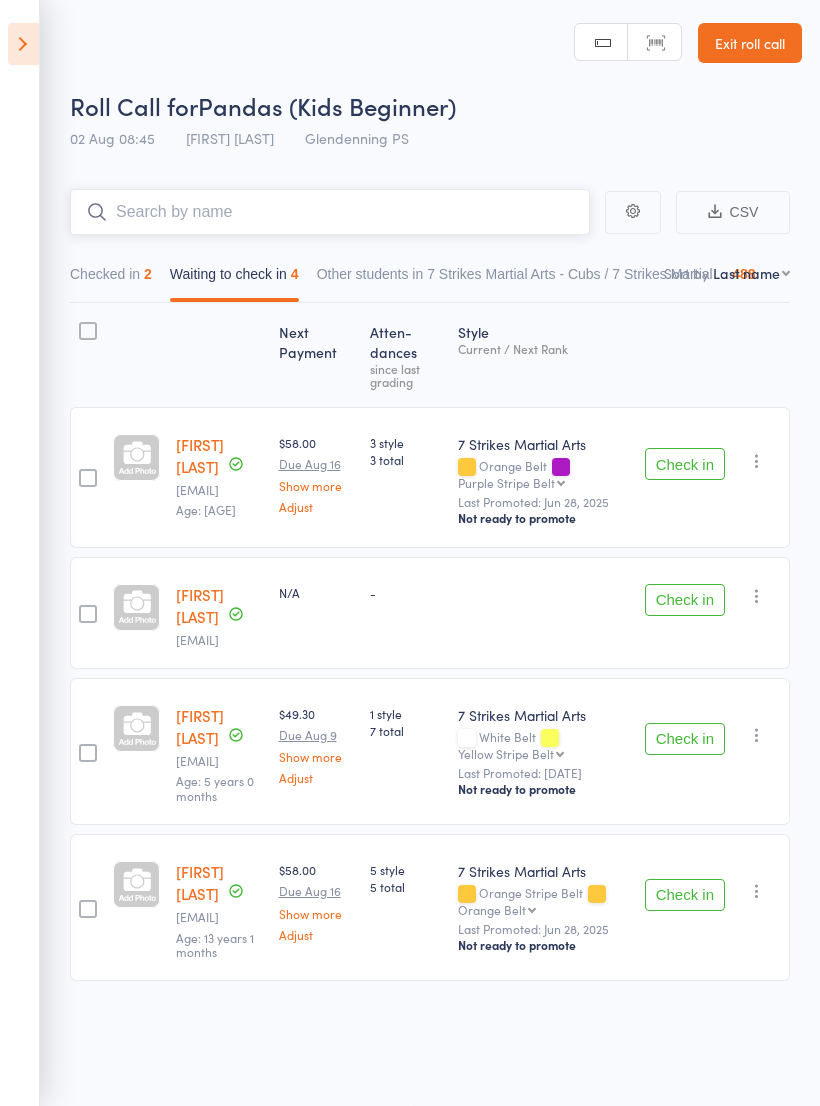 click at bounding box center (330, 212) 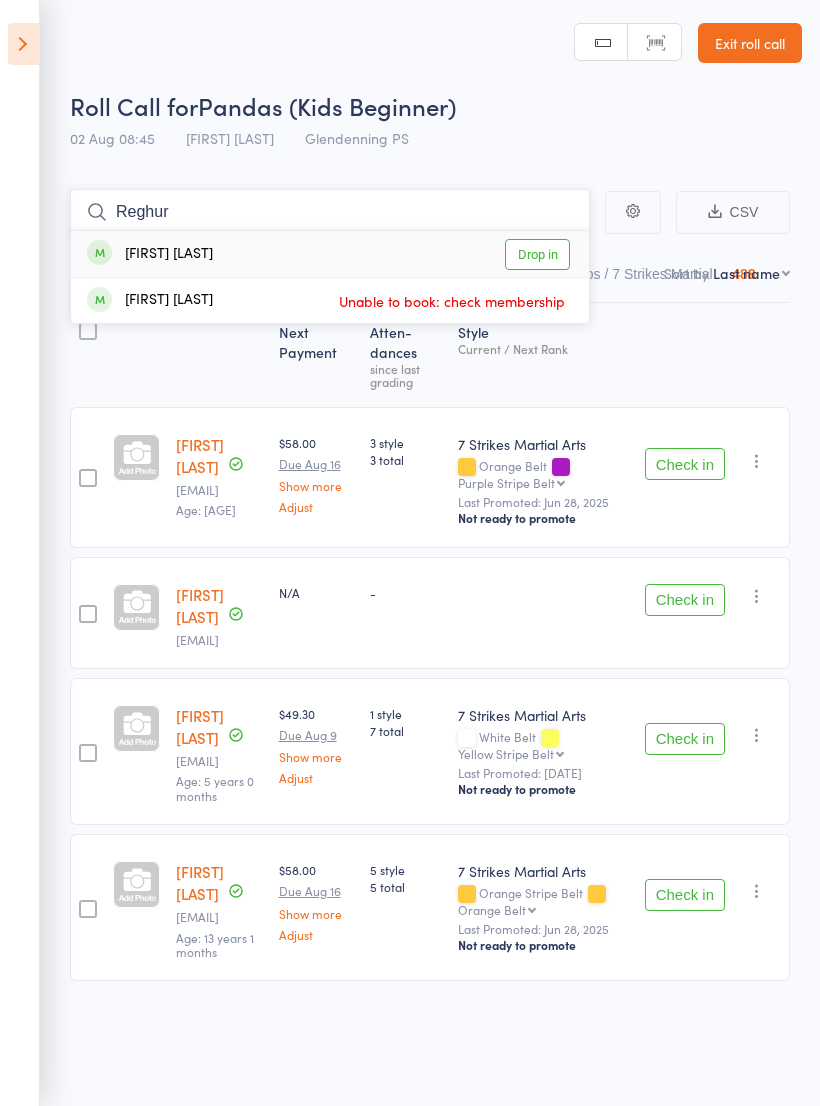 type on "Reghur" 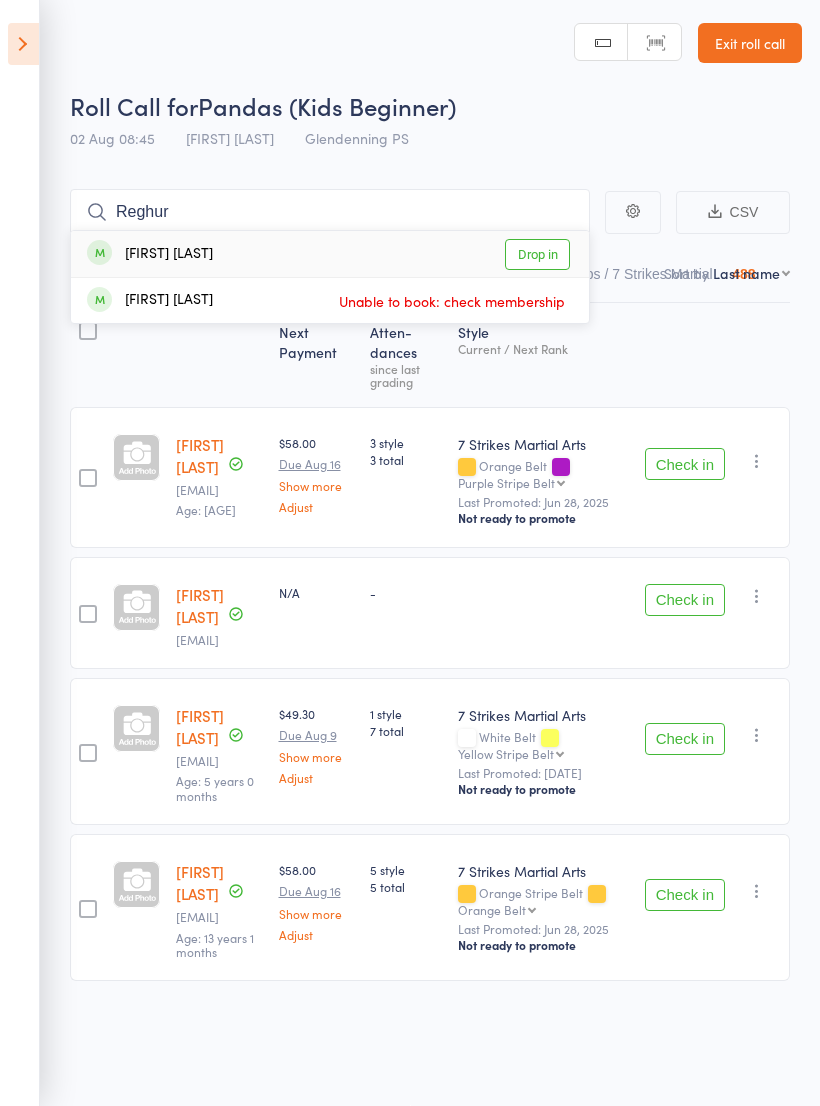 click on "Drop in" at bounding box center (537, 254) 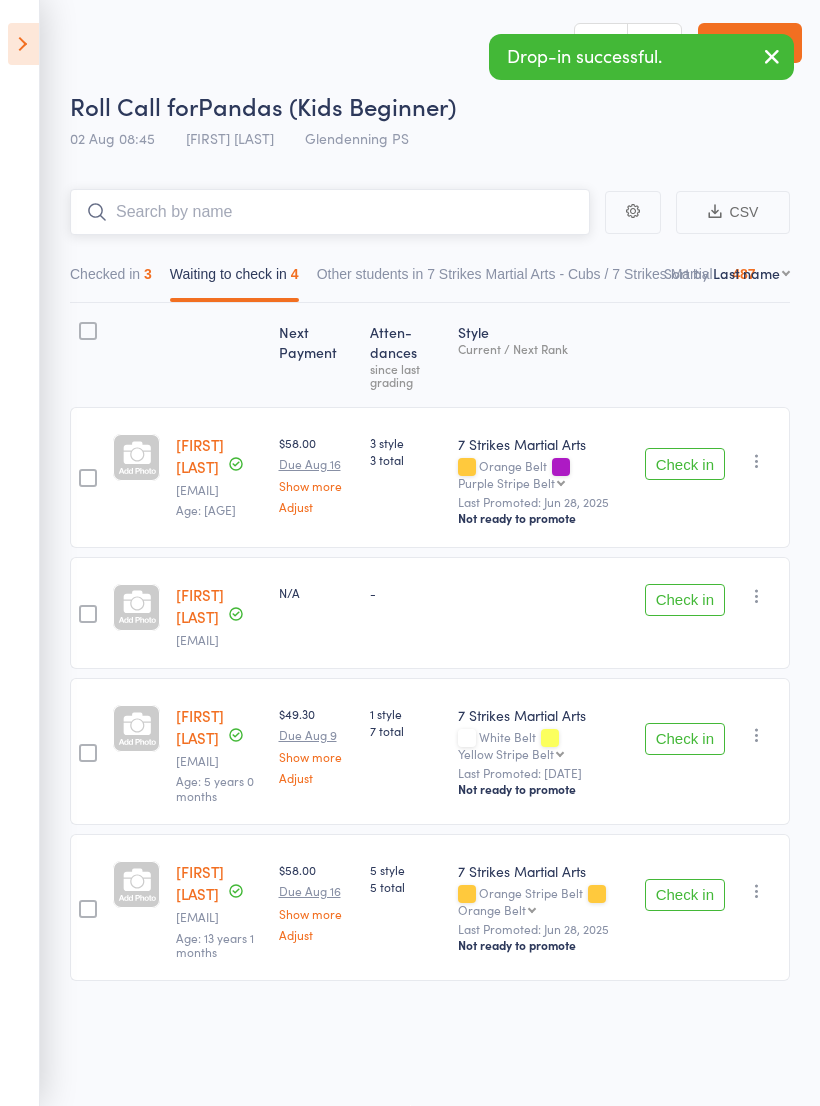 click at bounding box center [330, 212] 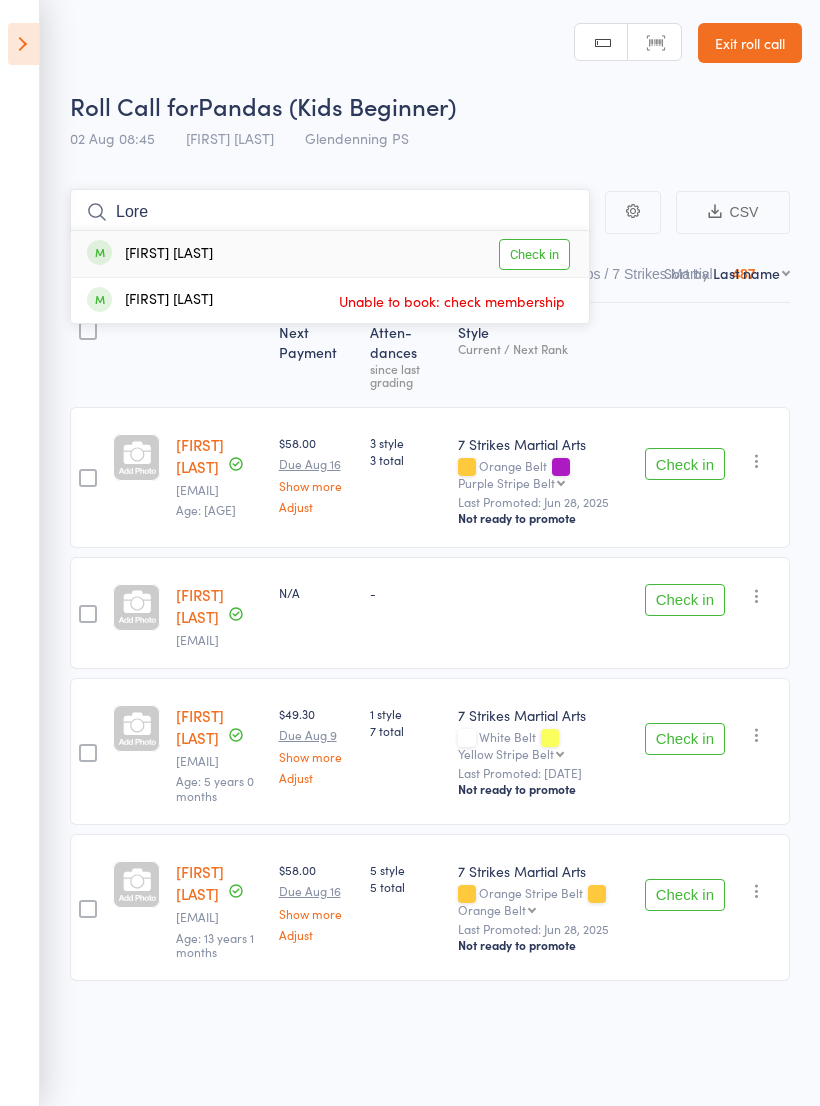 type on "Lore" 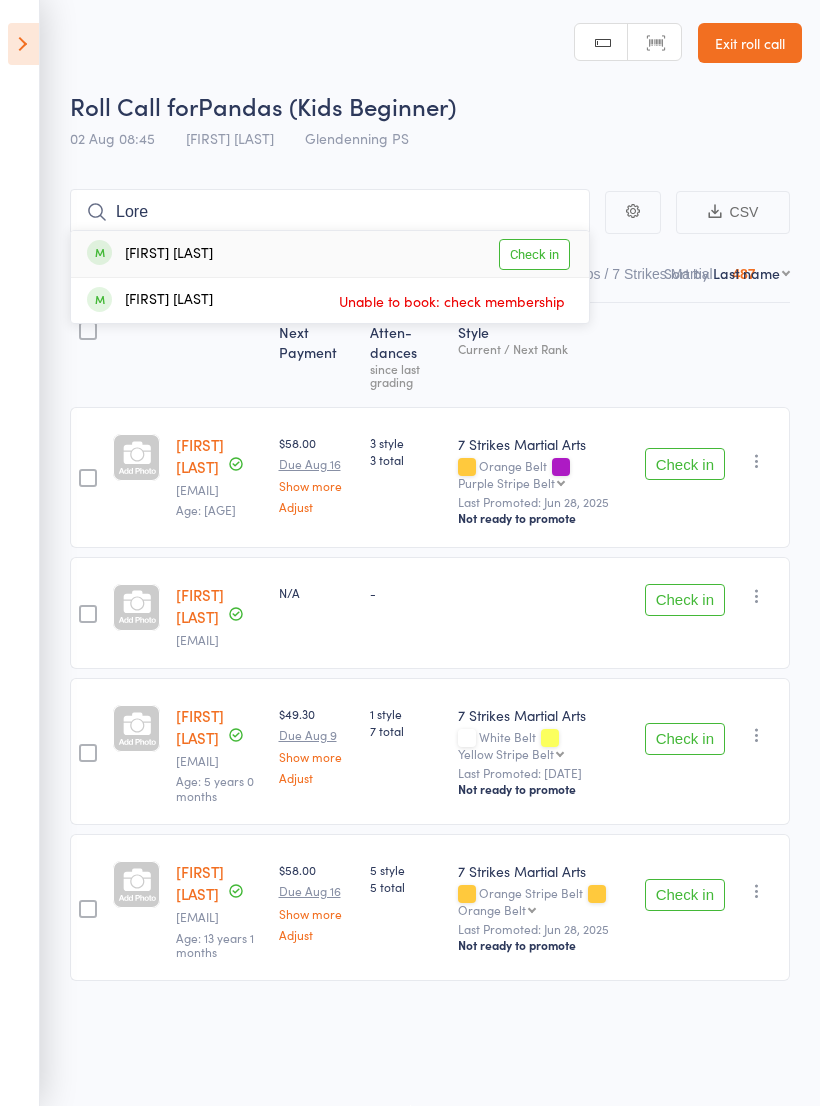 click on "Check in" at bounding box center [534, 254] 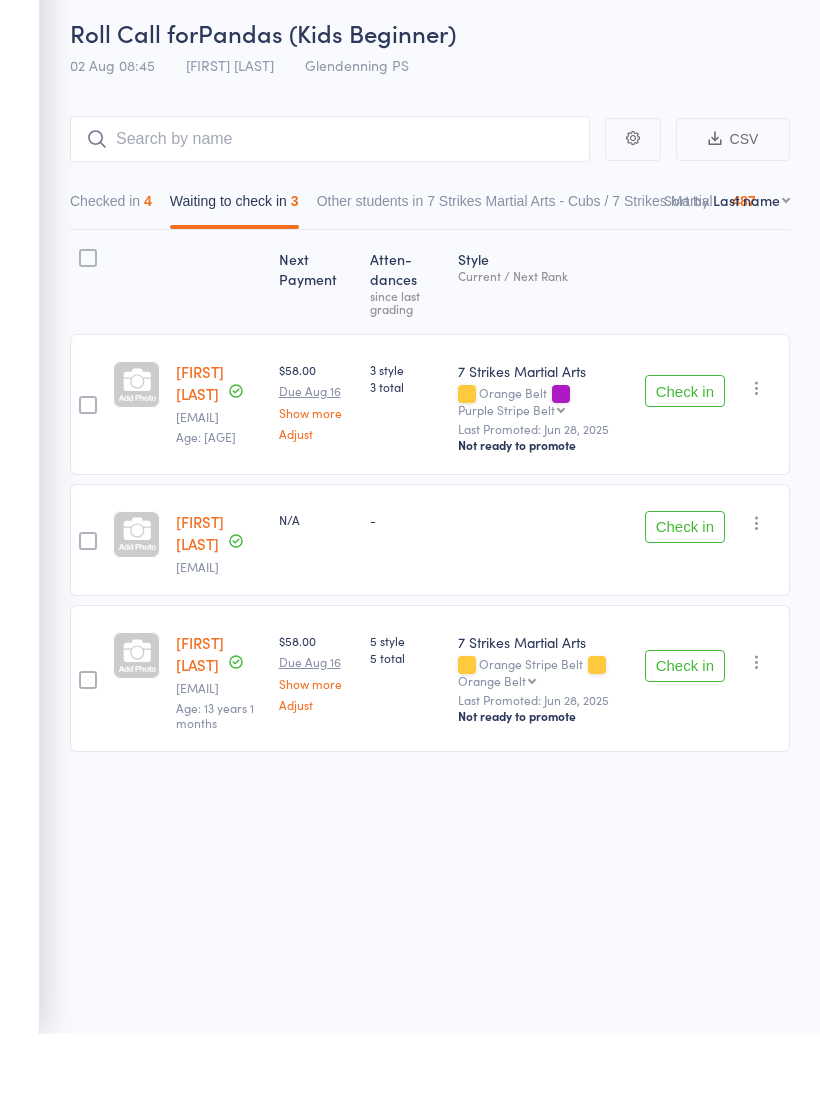 click on "Check in" at bounding box center [685, 464] 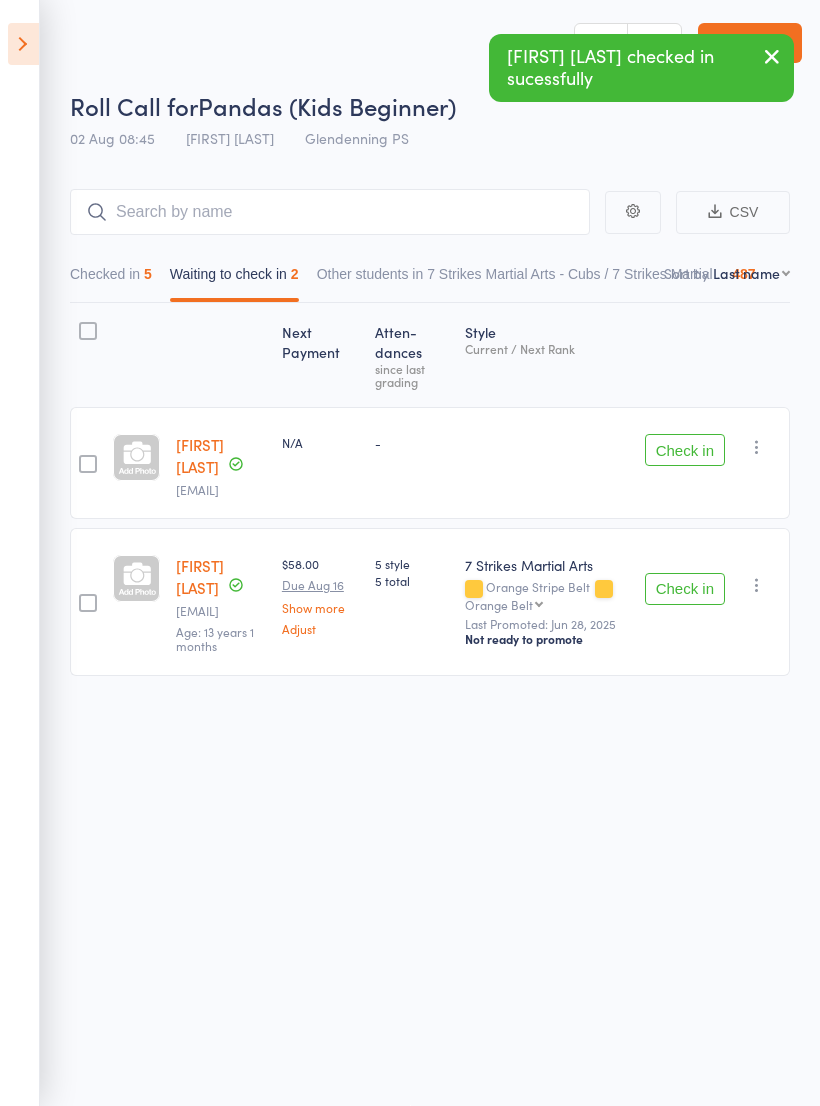 click on "Check in" at bounding box center [685, 589] 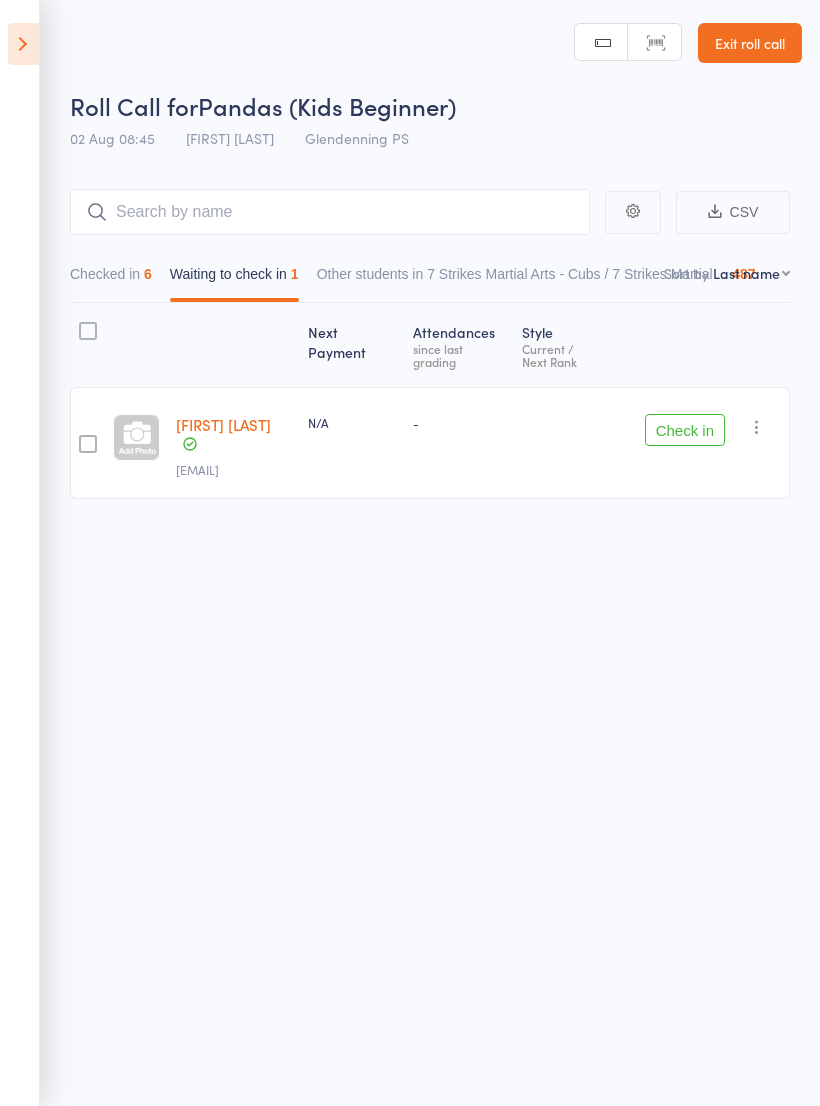 click at bounding box center [23, 44] 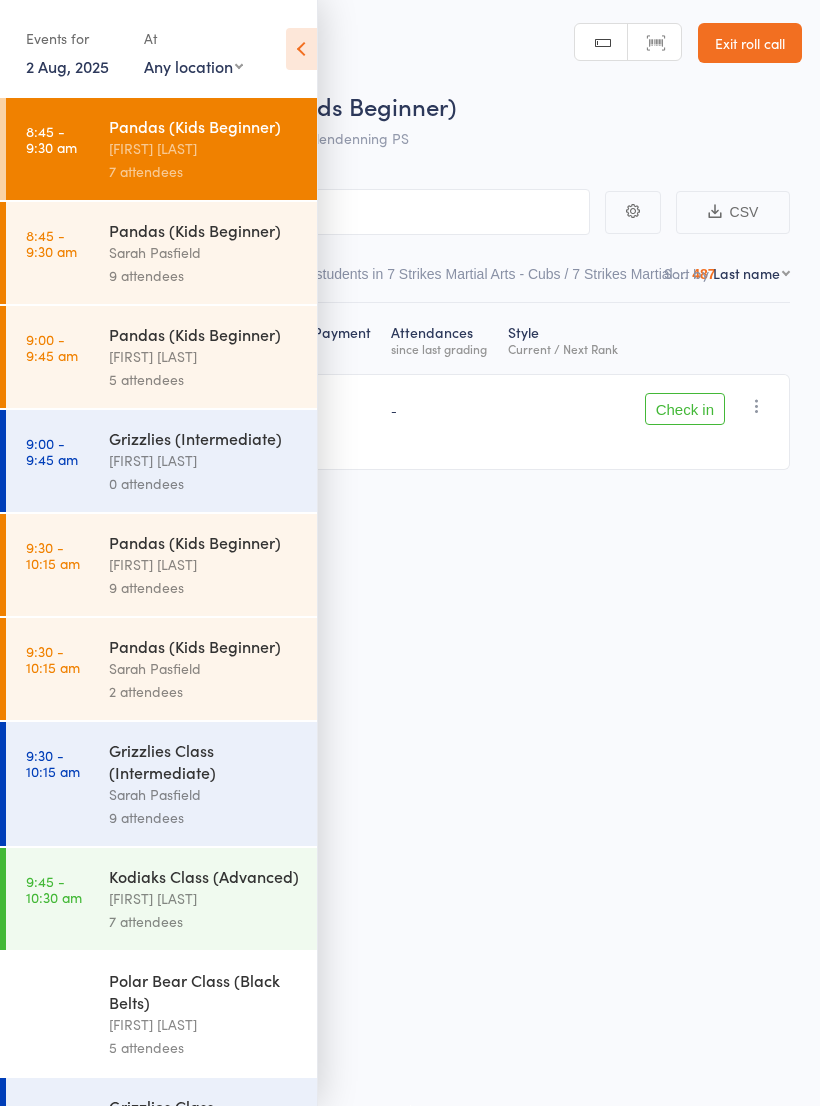 click on "Any location Wentworthville Community Centre Glendenning PS Kings Langley PS Beresford Road PS (Greystanes) Epping Heights PS Metella Road PS (Toongabbie) Truscott St PS (North Ryde) Ermington PS Jasper Road PS (Baulkham Hills)" at bounding box center (193, 66) 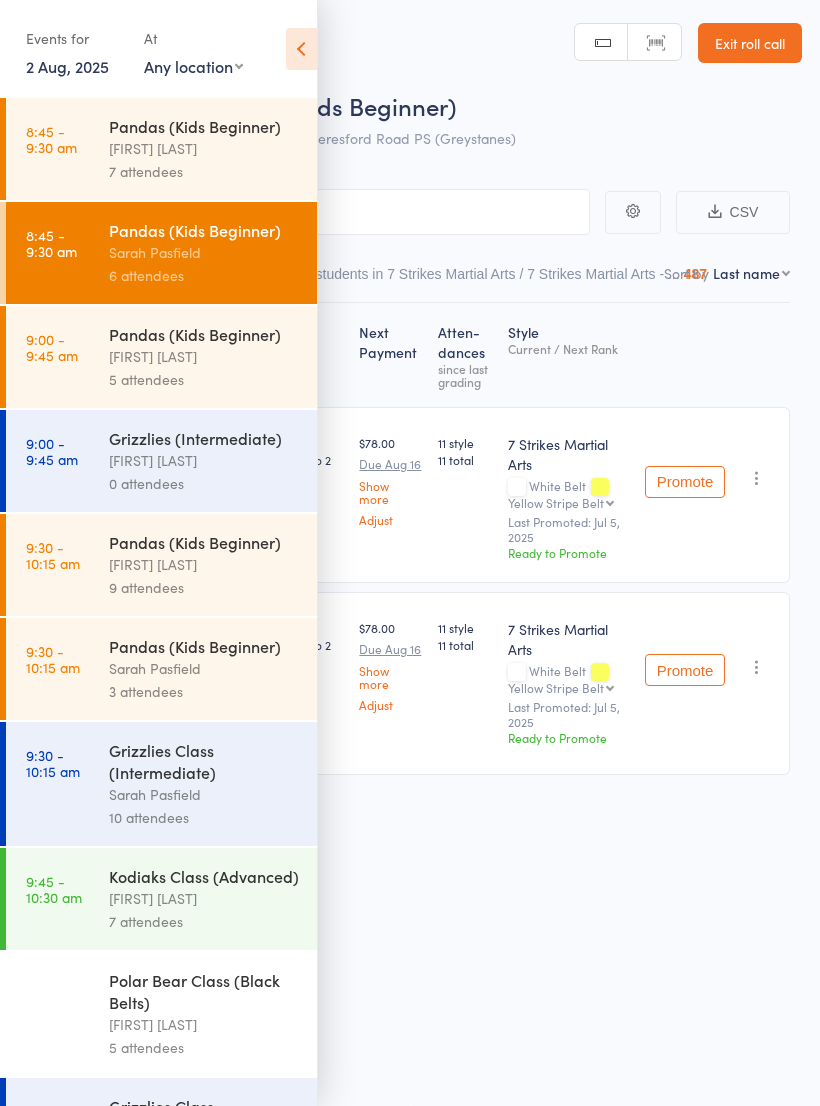 click at bounding box center [301, 49] 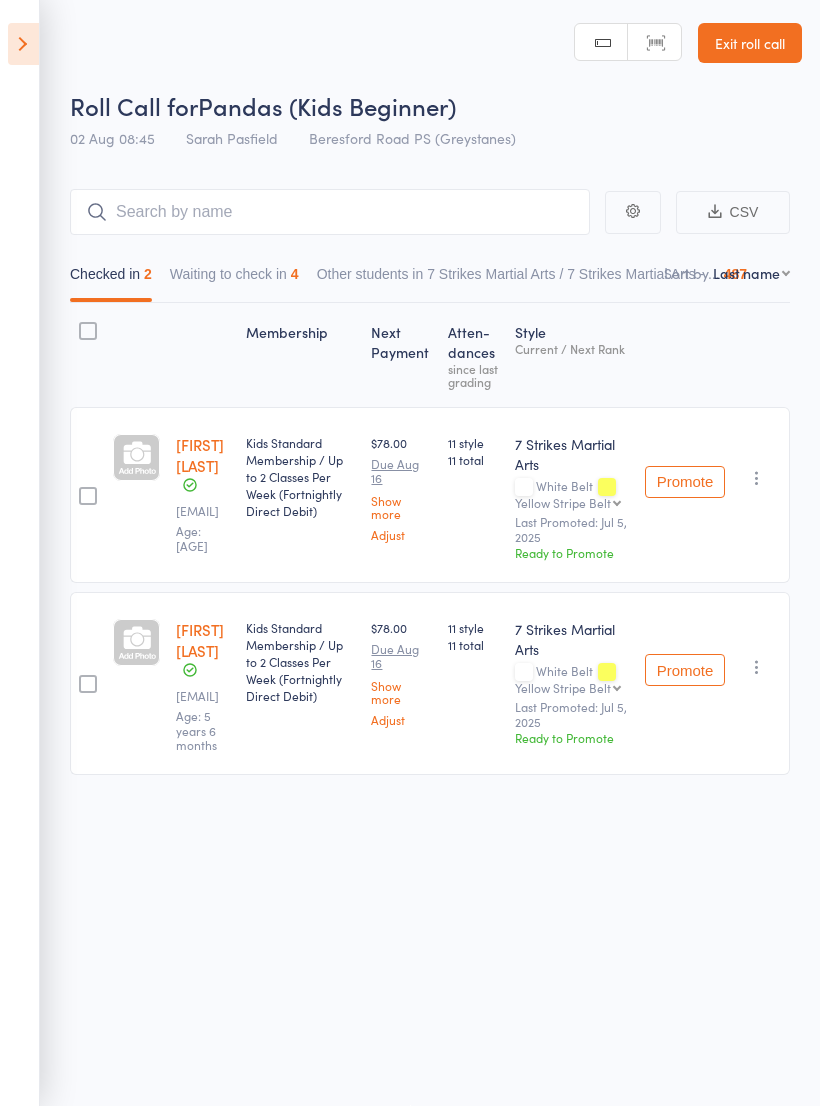 click at bounding box center [23, 44] 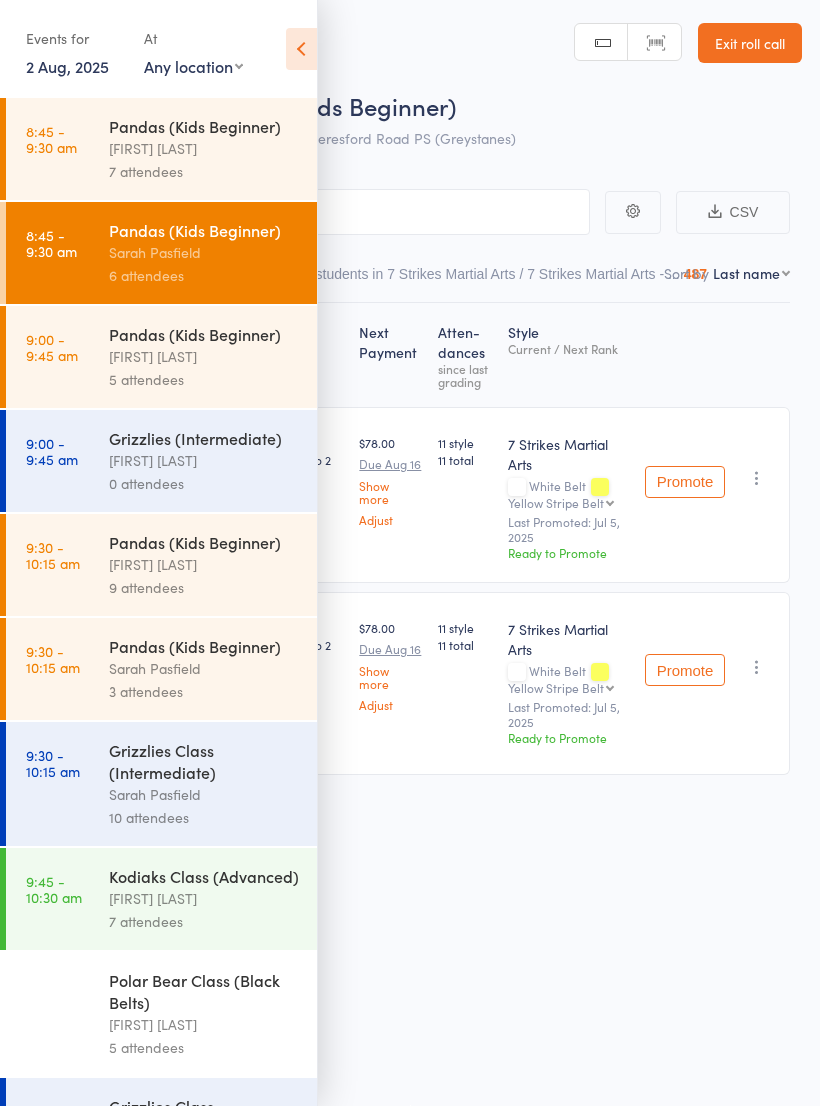 click at bounding box center (301, 49) 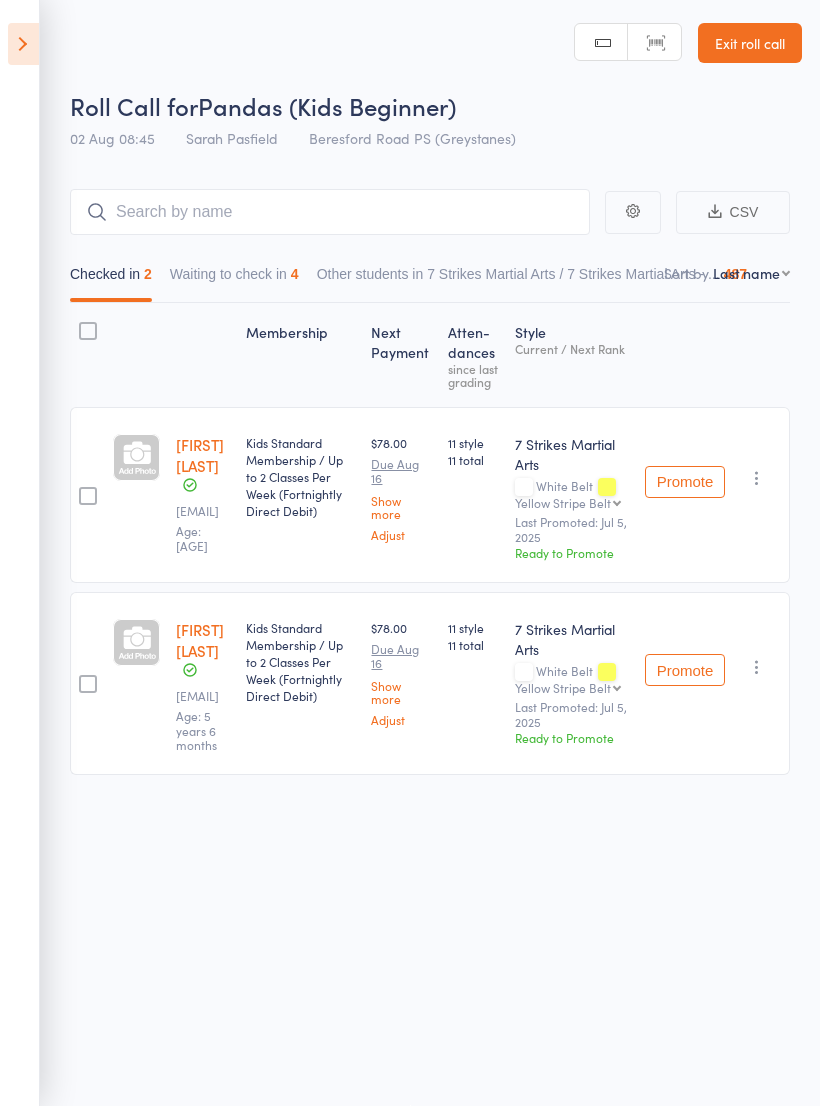 click on "Waiting to check in  4" at bounding box center [234, 279] 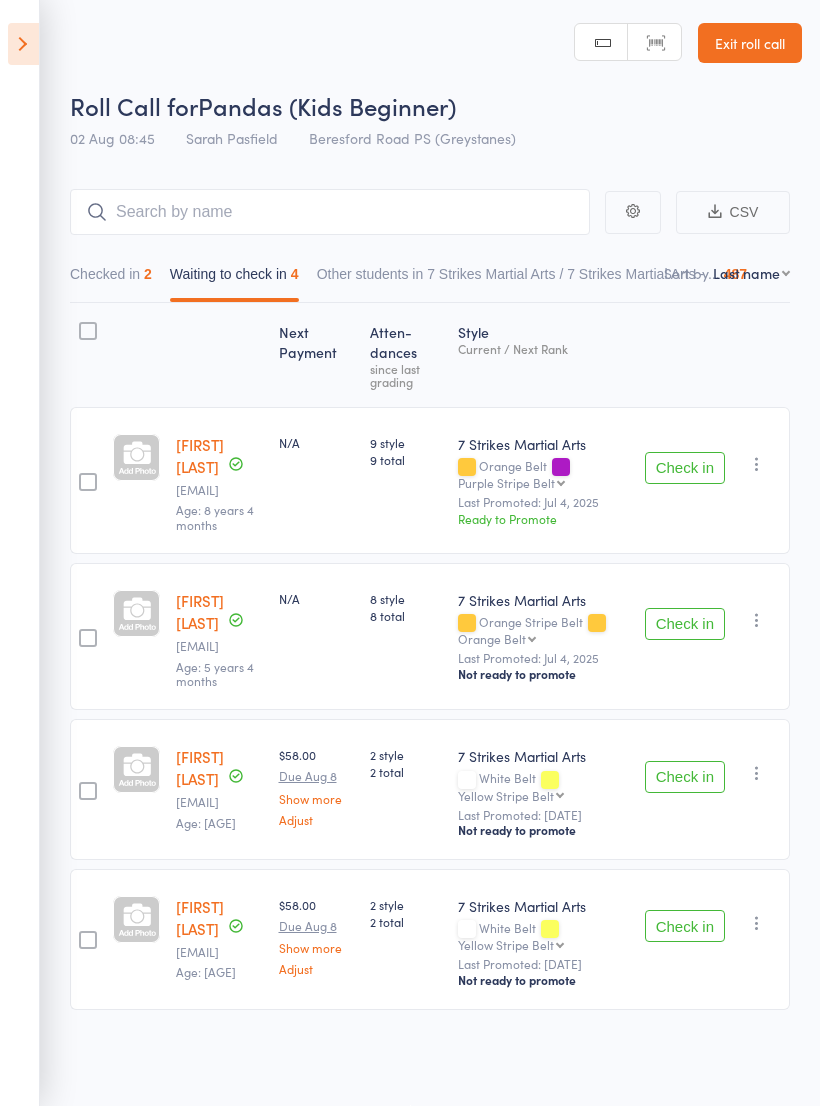 click at bounding box center (23, 44) 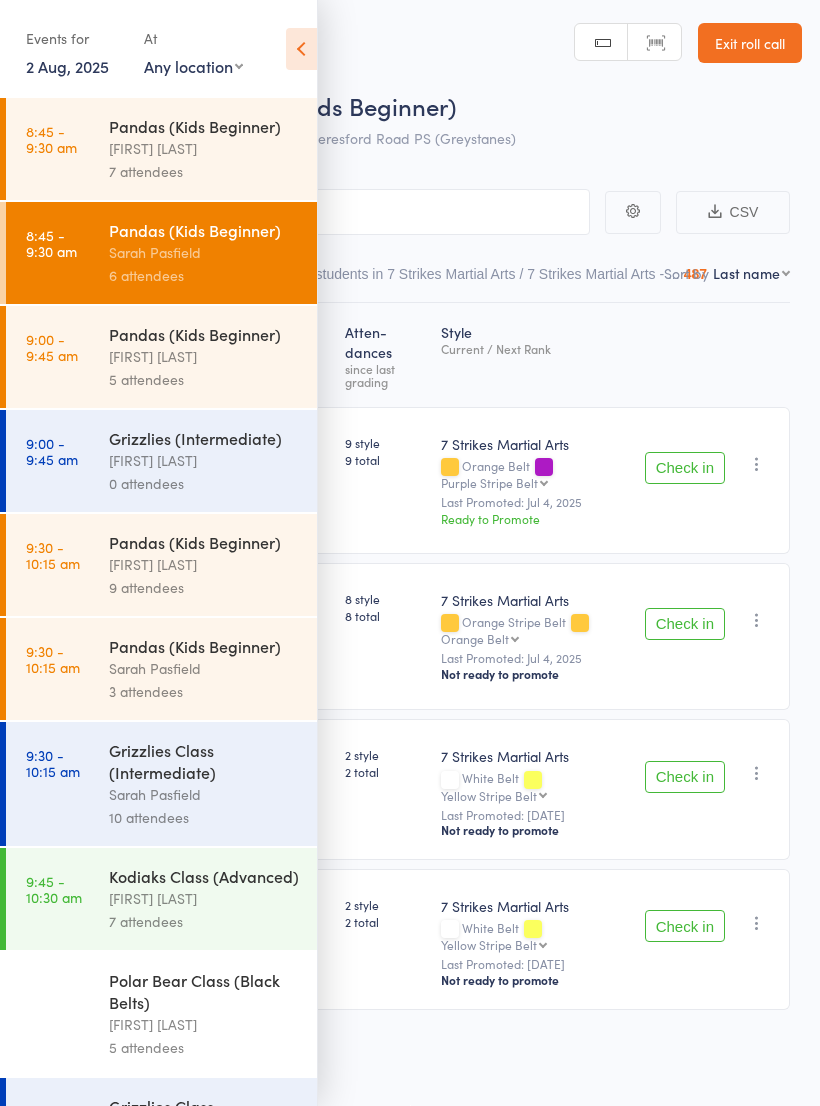click on "[FIRST] [LAST]" at bounding box center (204, 148) 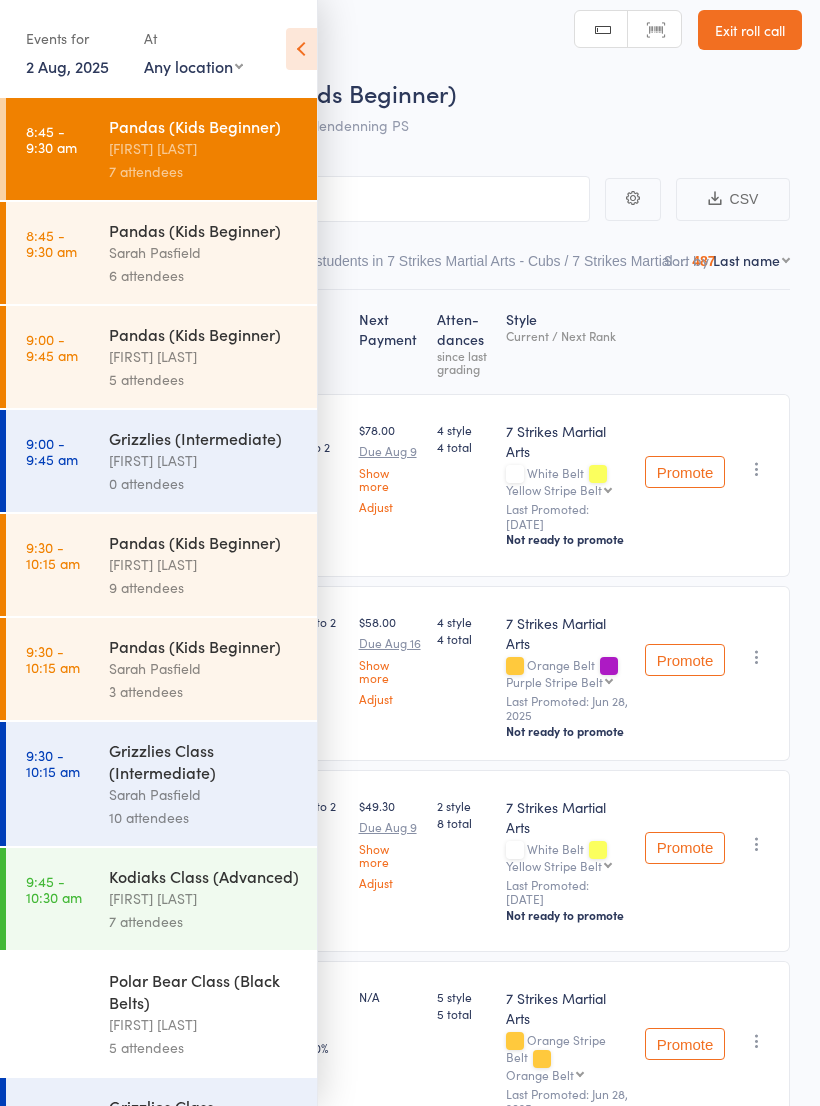 click at bounding box center [301, 49] 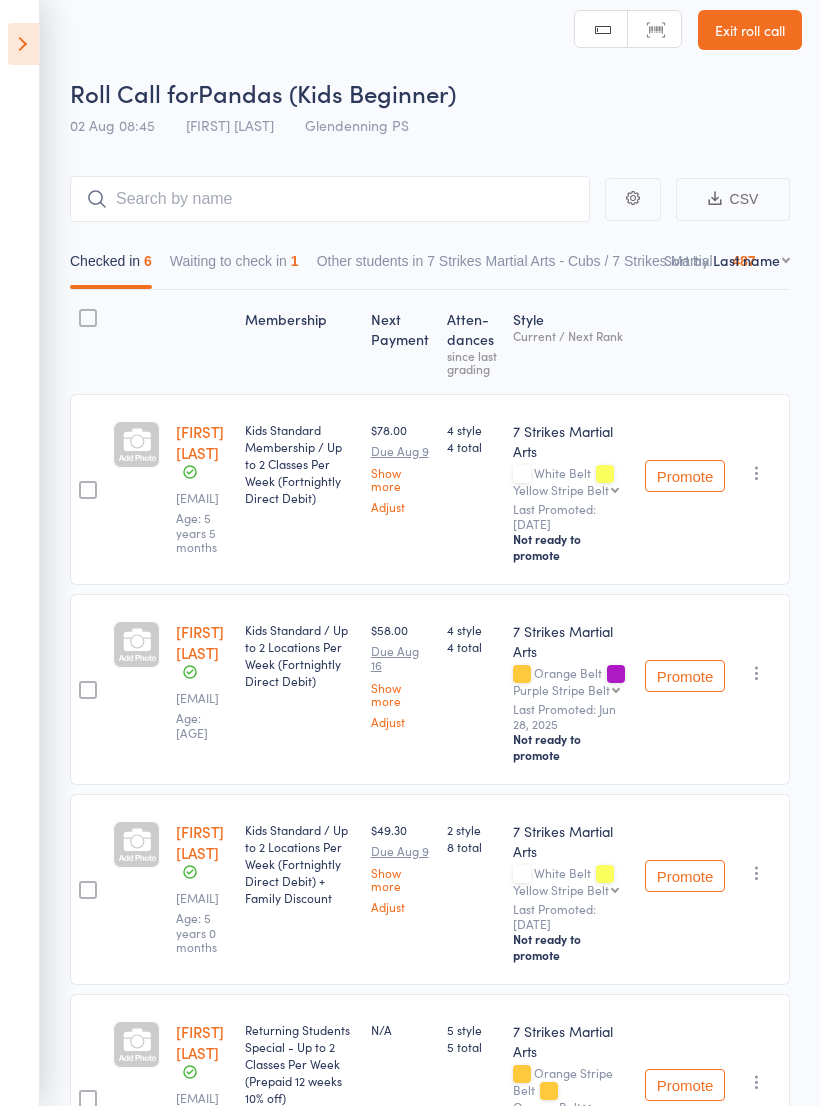 click on "Waiting to check in  1" at bounding box center [234, 266] 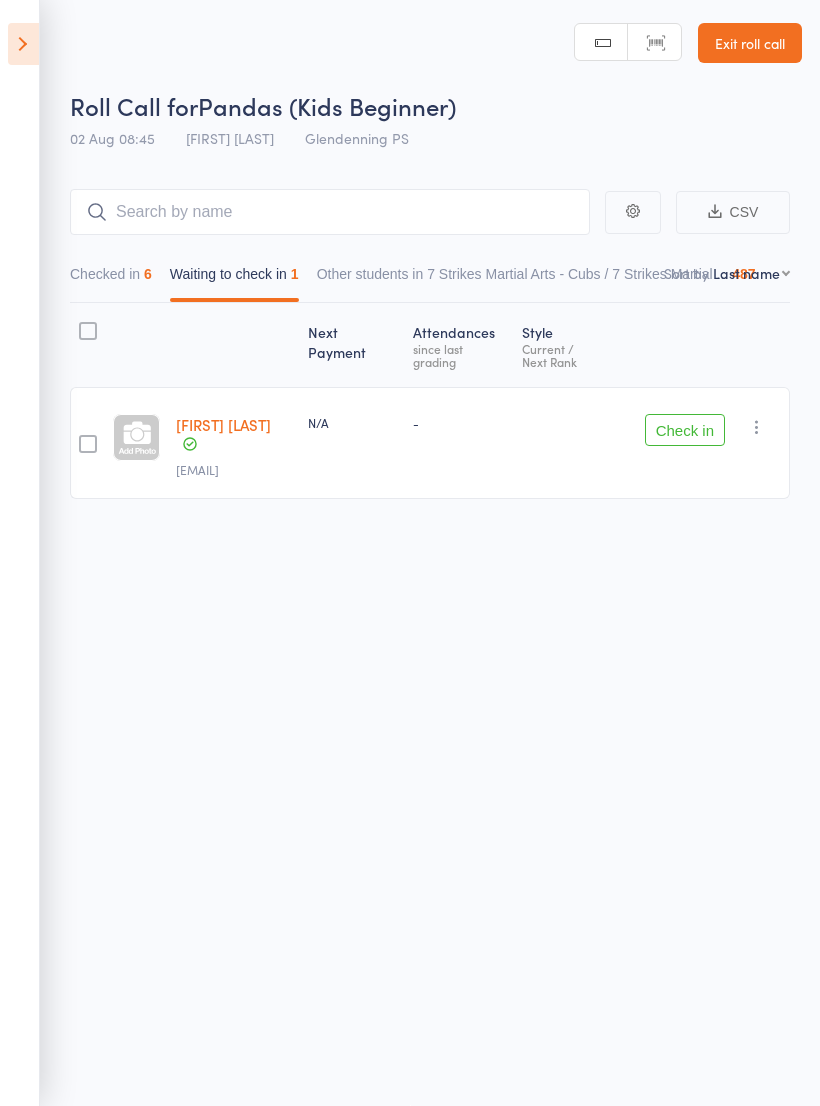 click at bounding box center [23, 44] 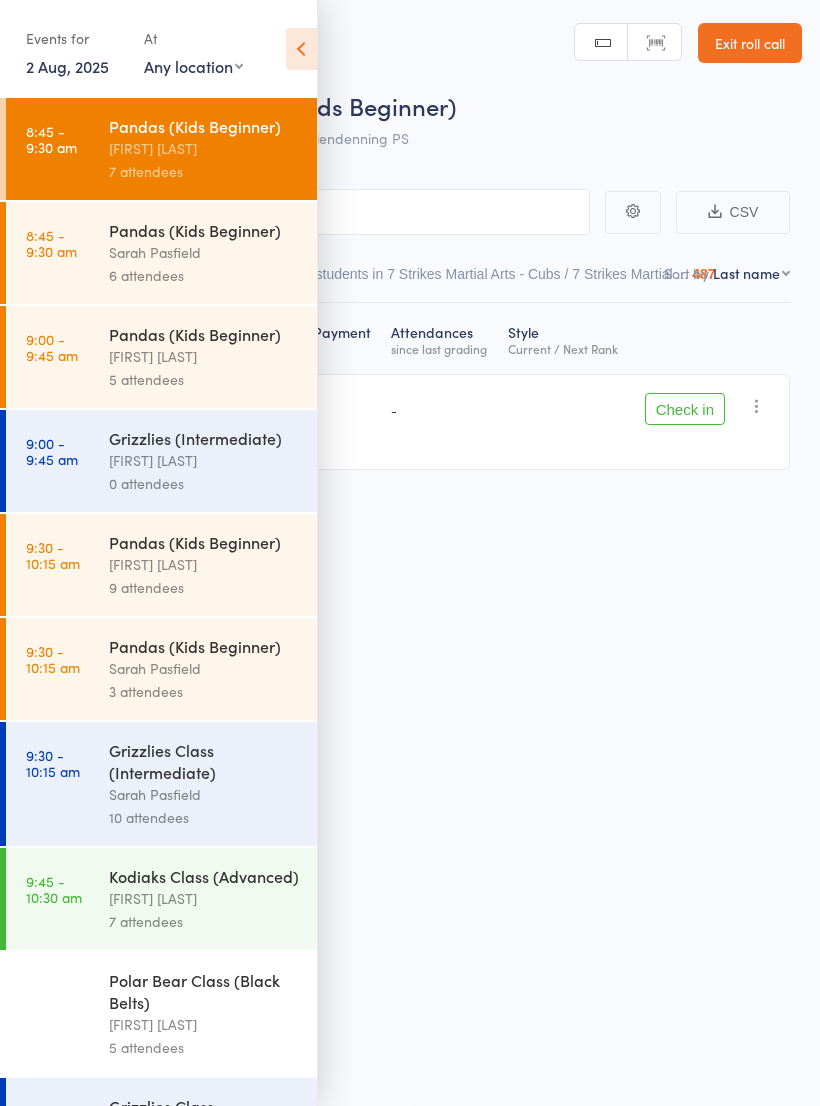 click on "Any location Wentworthville Community Centre Glendenning PS Kings Langley PS Beresford Road PS (Greystanes) Epping Heights PS Metella Road PS (Toongabbie) Truscott St PS (North Ryde) Ermington PS Jasper Road PS (Baulkham Hills)" at bounding box center [193, 66] 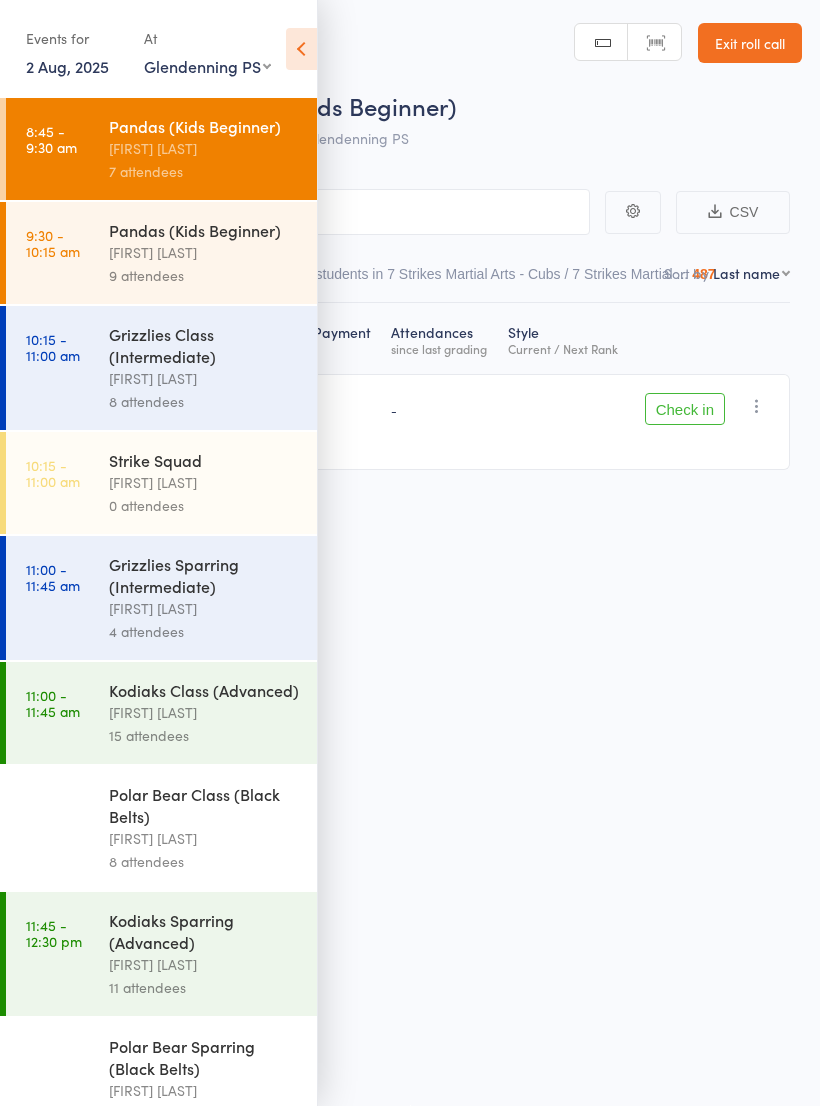 click on "9 attendees" at bounding box center (204, 275) 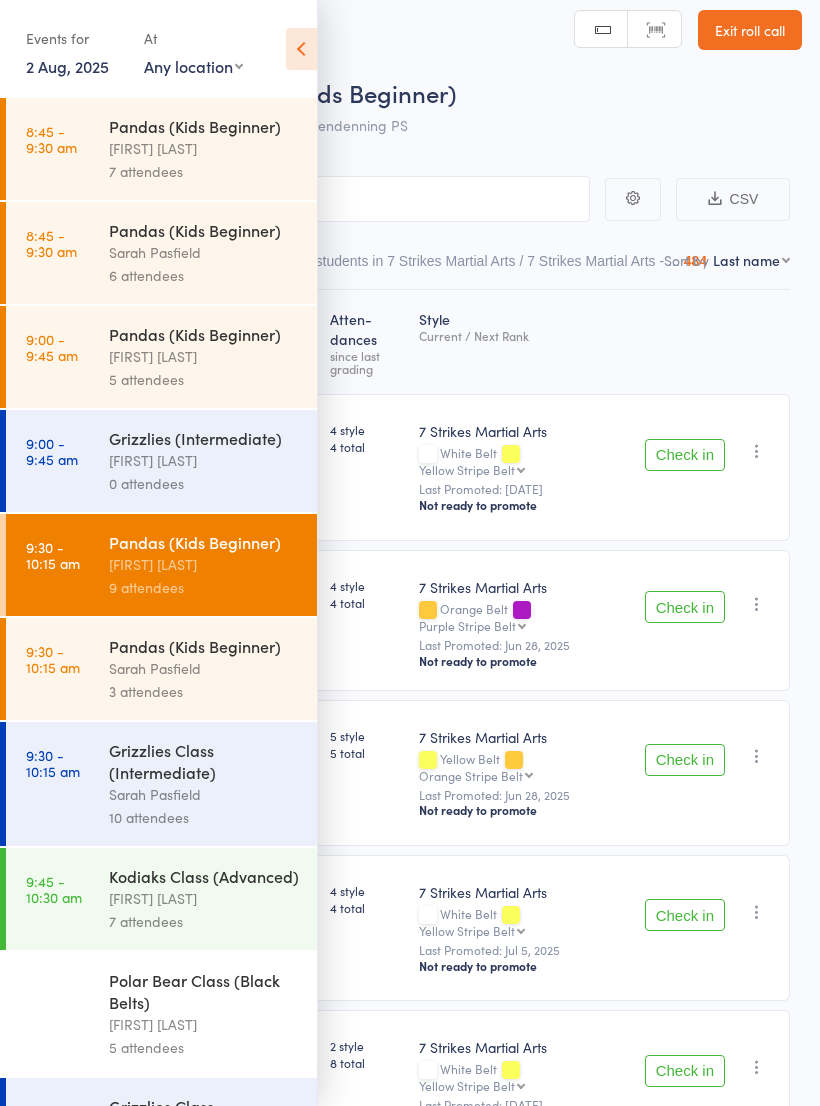 click at bounding box center (301, 49) 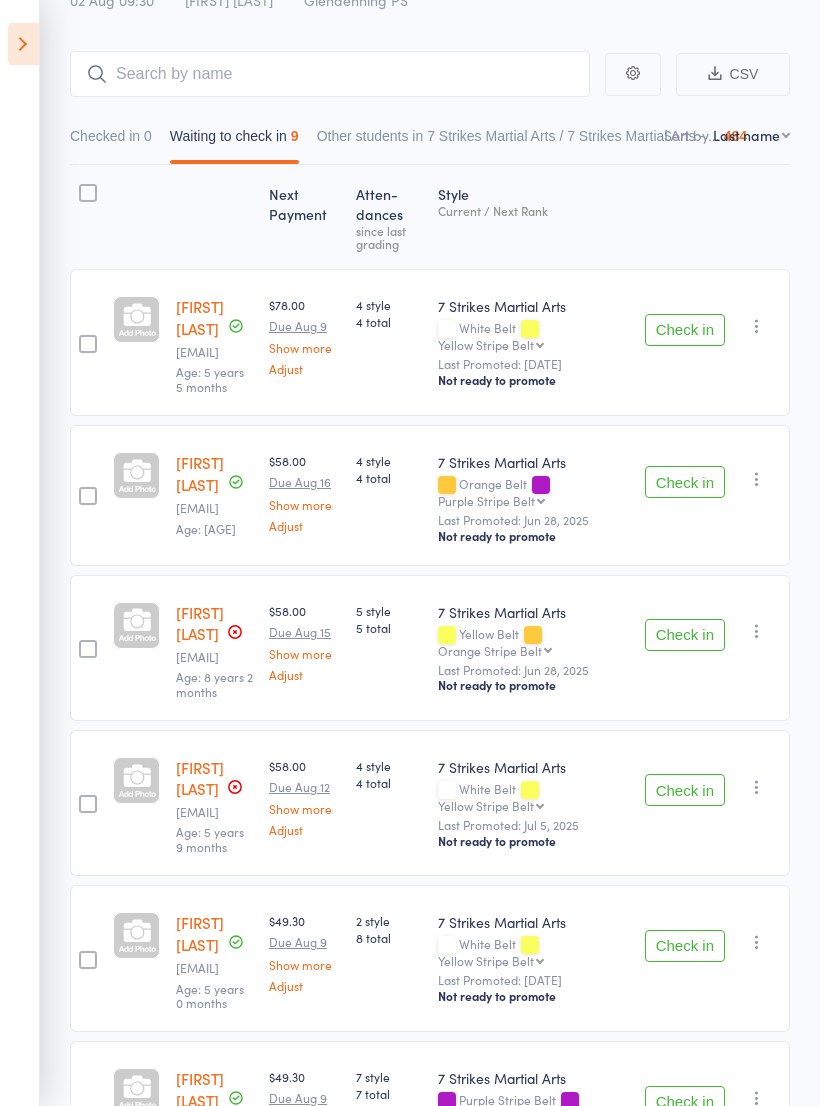 scroll, scrollTop: 0, scrollLeft: 0, axis: both 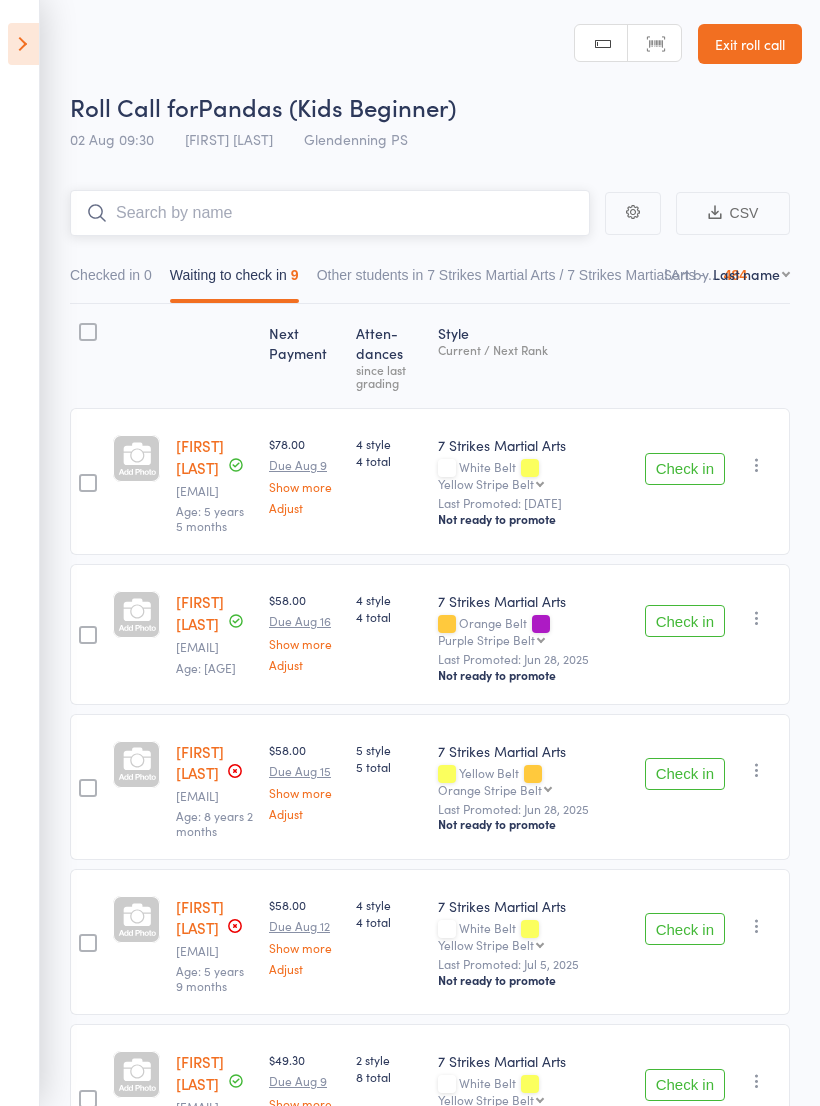 click at bounding box center [330, 213] 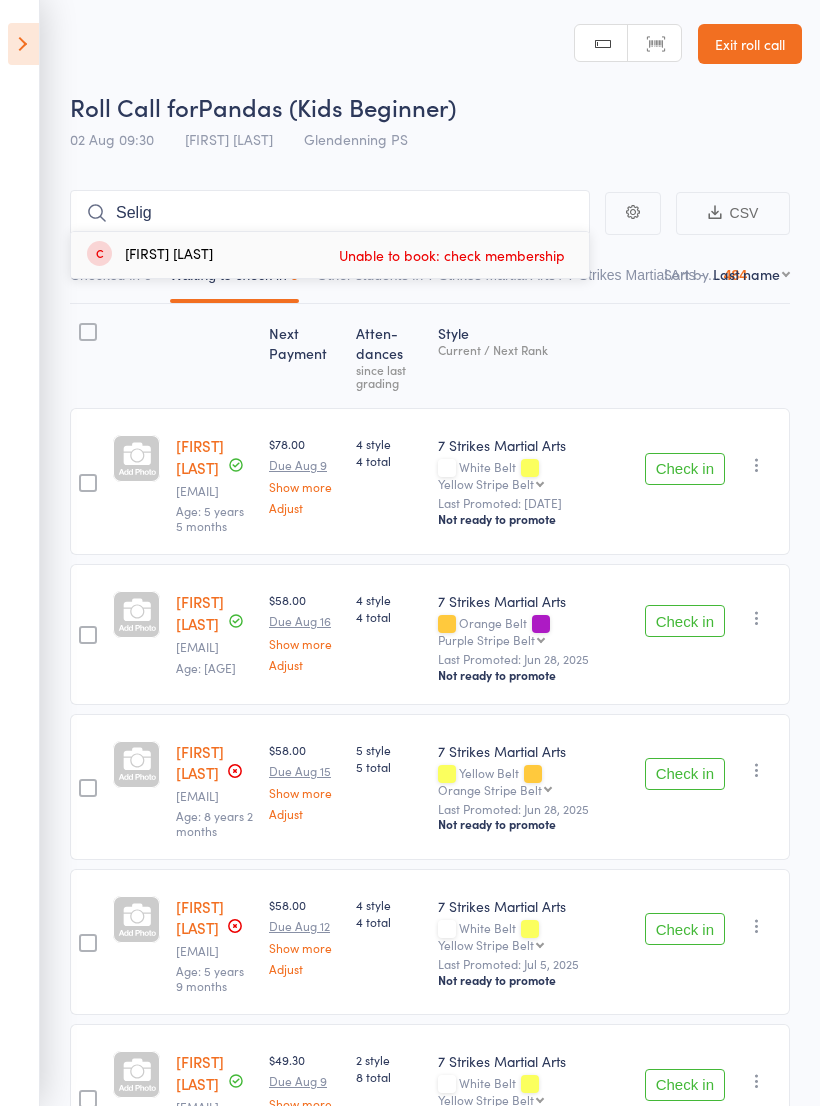 click on "Roll Call for Pandas (Kids Beginner)" at bounding box center (436, 106) 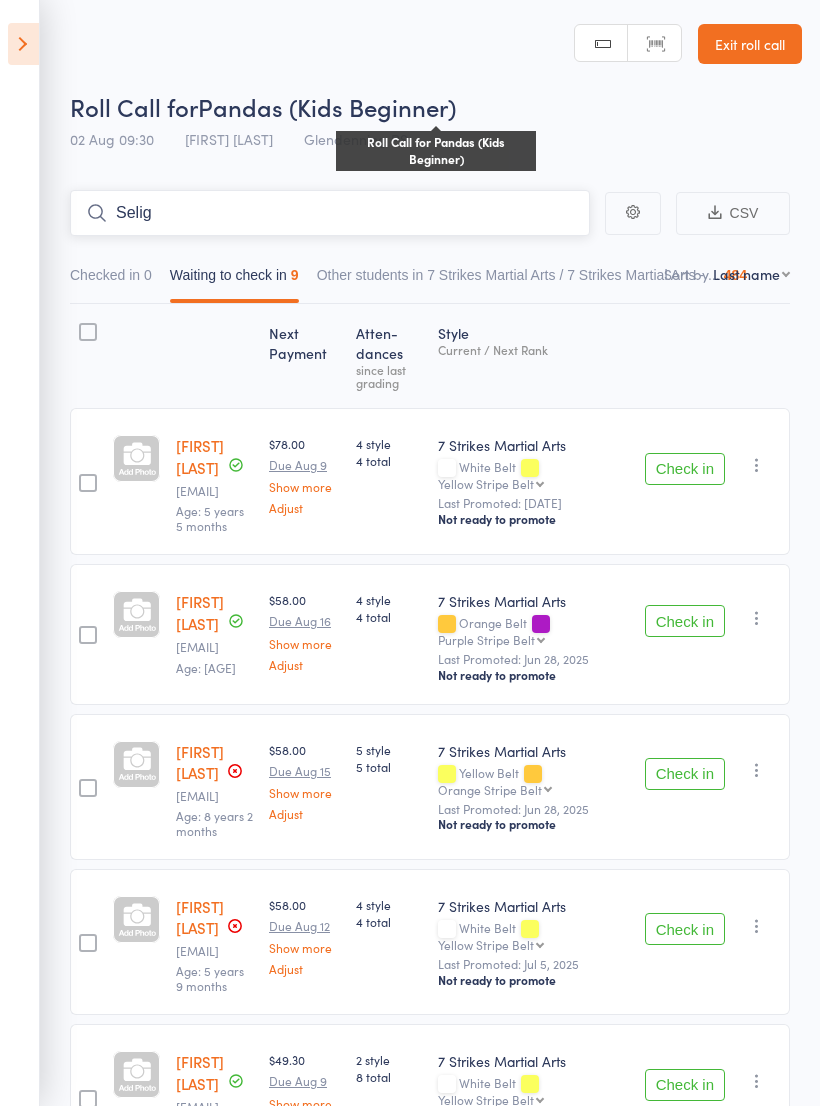click on "Selig" at bounding box center (330, 213) 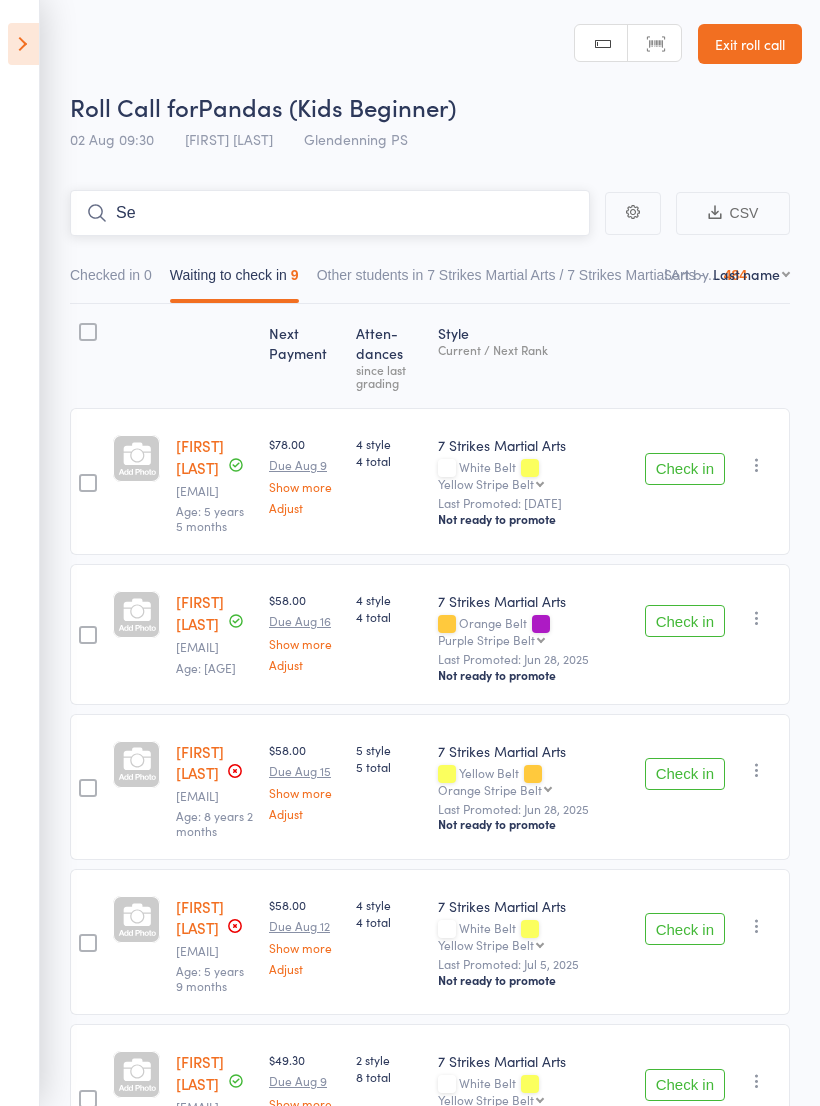 type on "S" 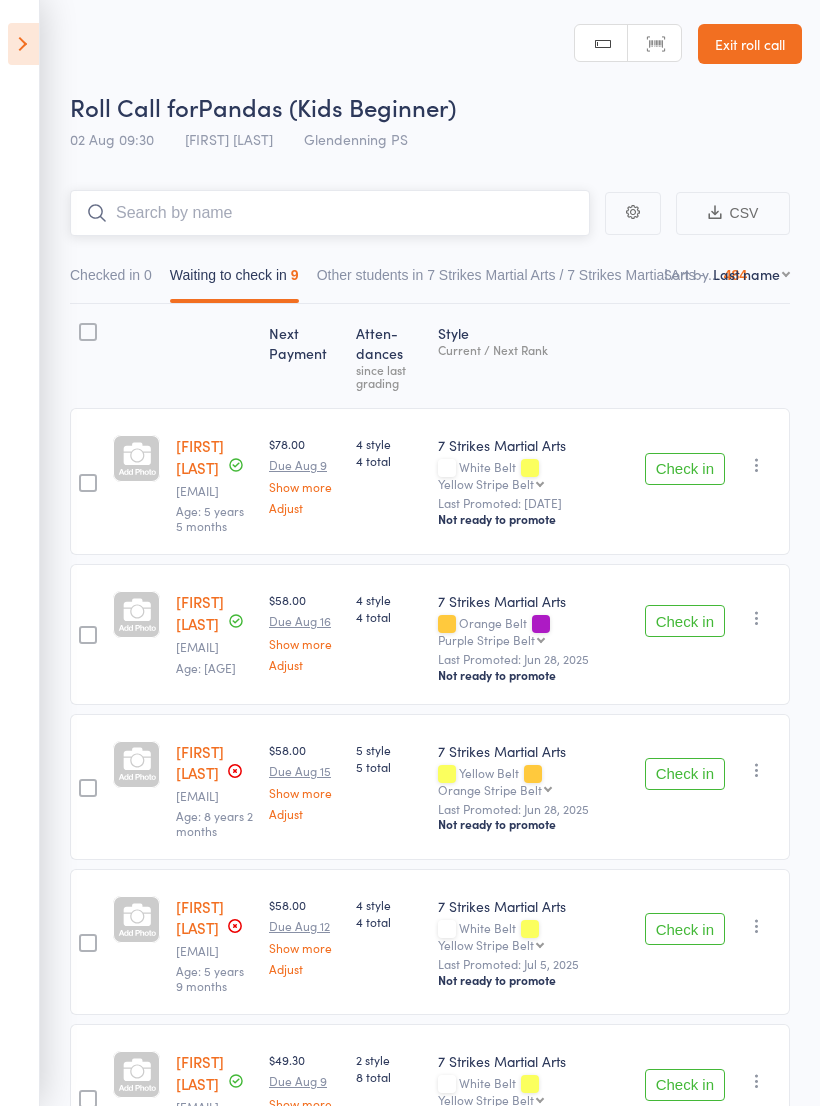 type 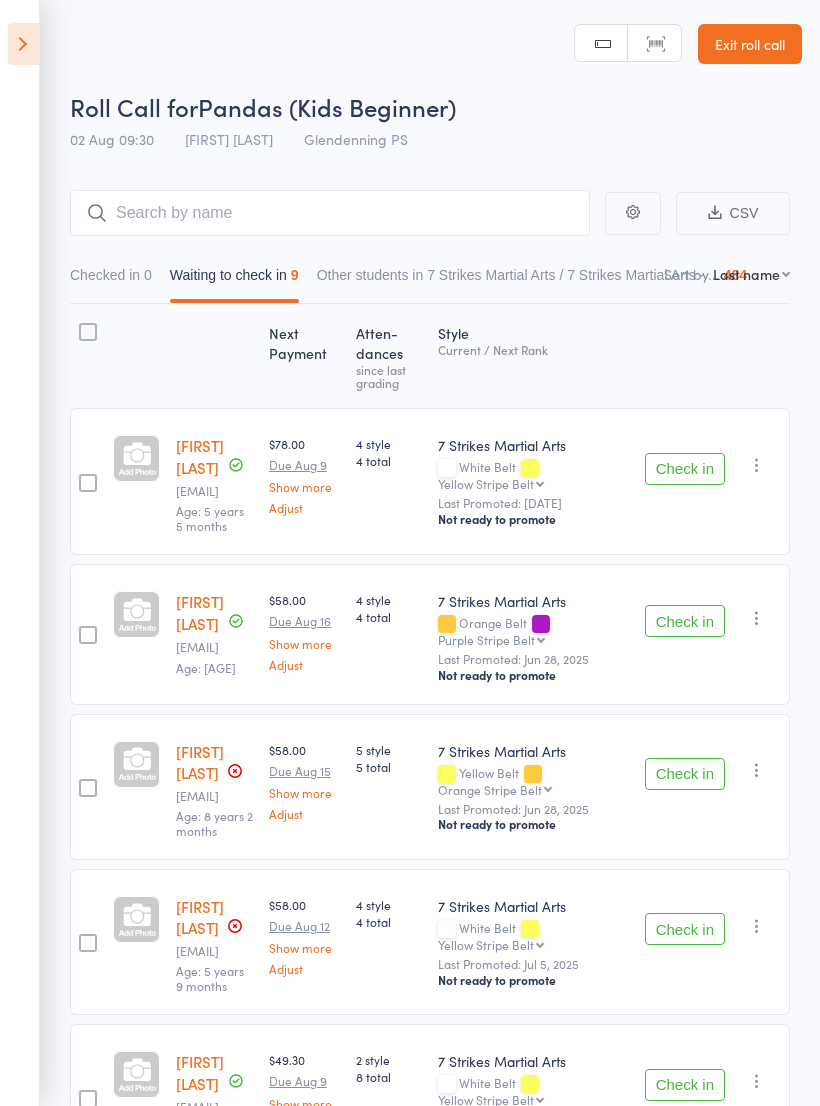 click on "Roll Call for Pandas (Kids Beginner) [DATE] [FIRST] [LAST] Glendenning PS Manual search Scanner input Exit roll call" at bounding box center [410, 80] 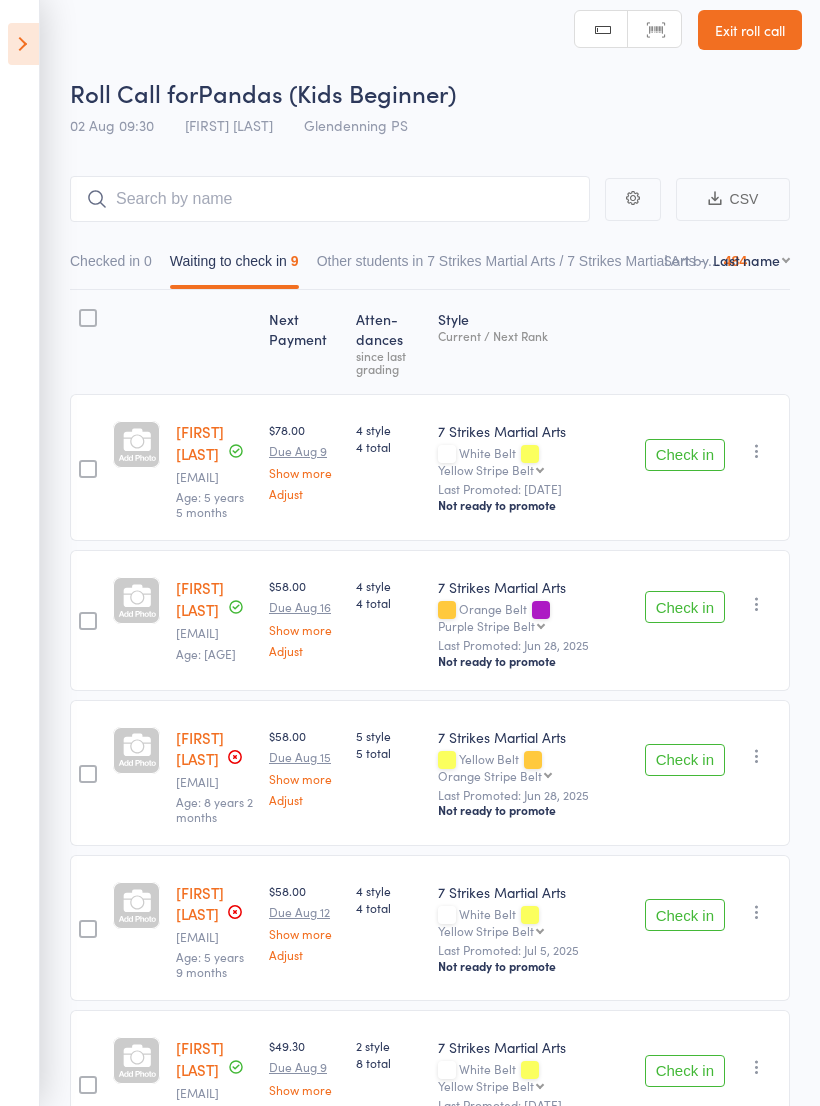 scroll, scrollTop: 0, scrollLeft: 0, axis: both 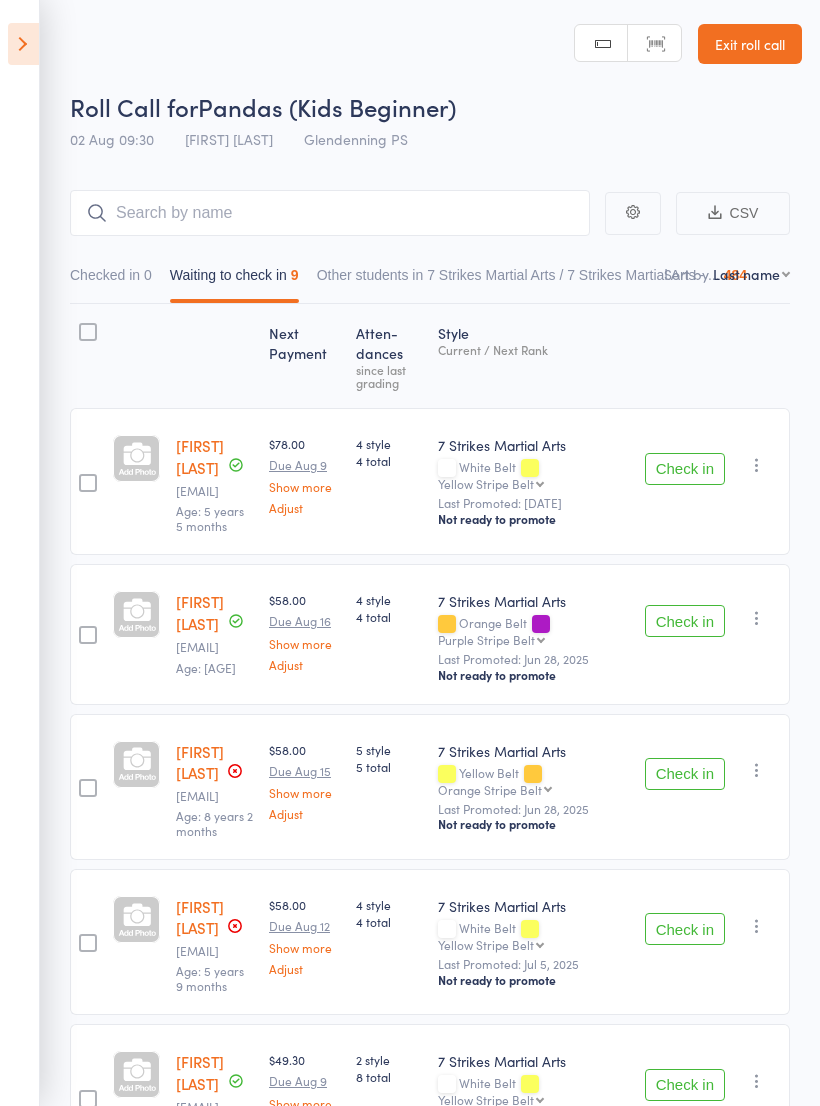 click on "Check in" at bounding box center (685, 469) 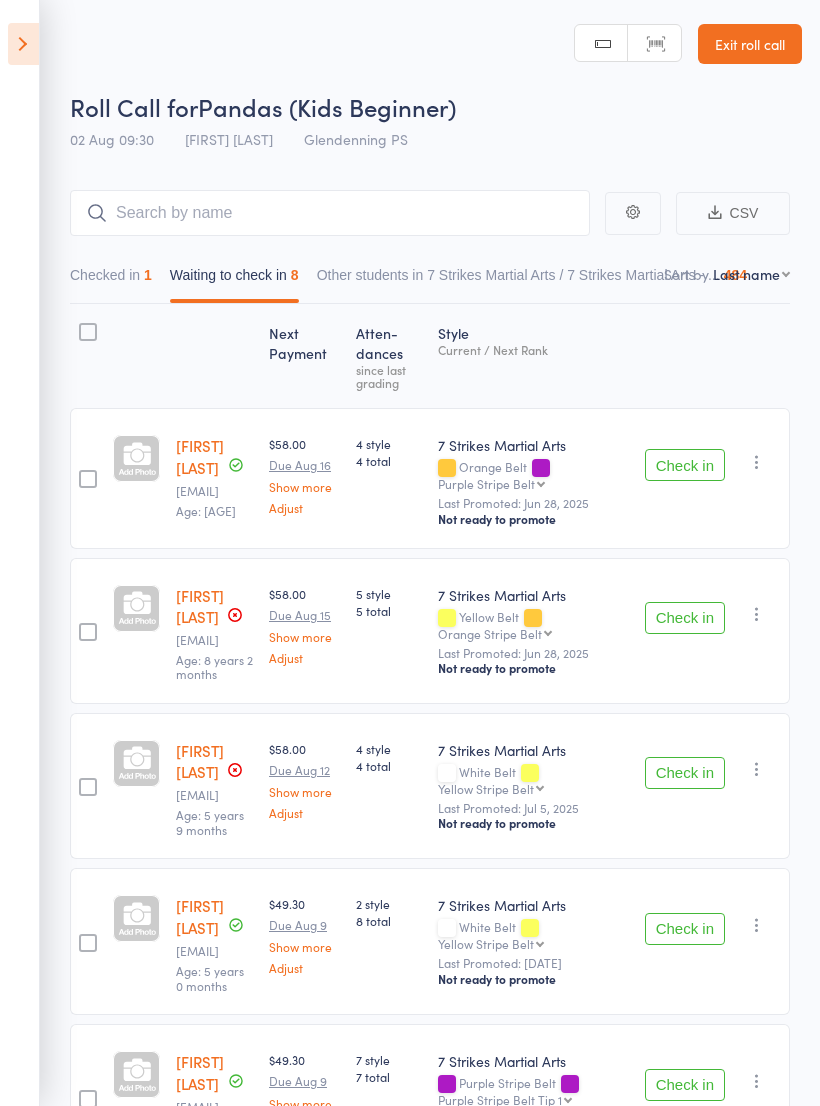 click on "Checked in  1" at bounding box center (111, 280) 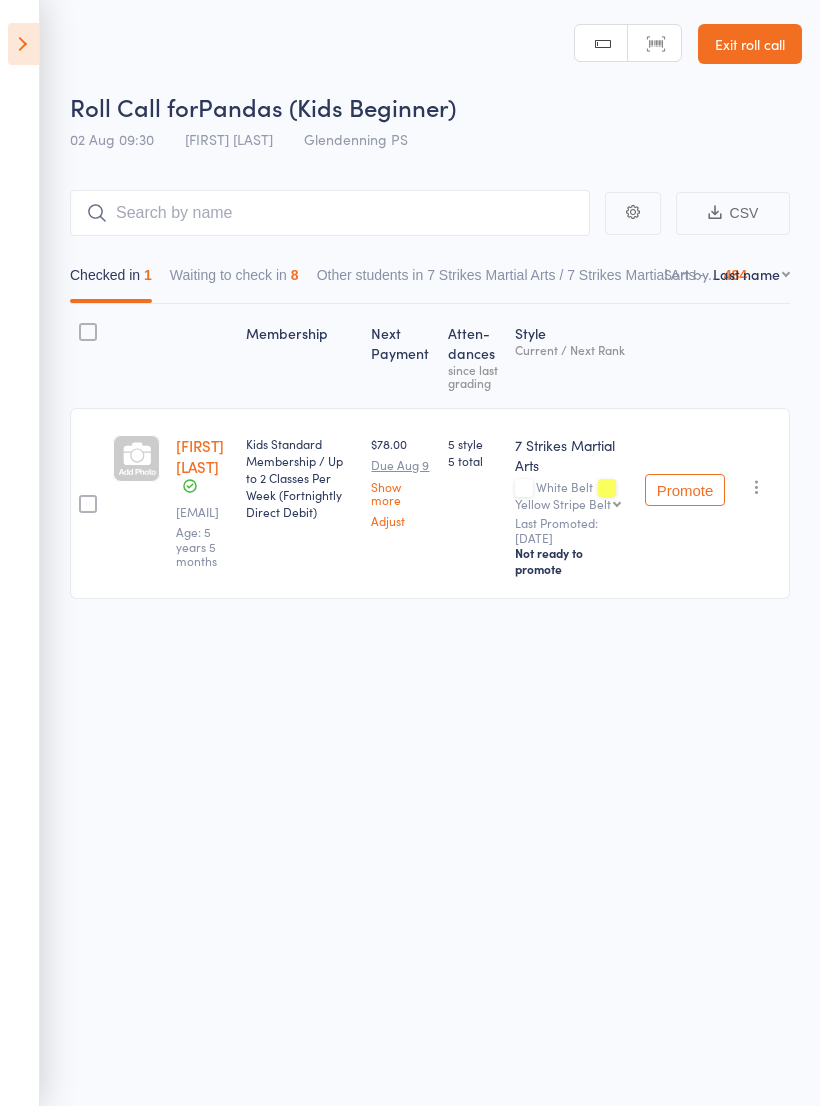 click on "Waiting to check in  8" at bounding box center [234, 280] 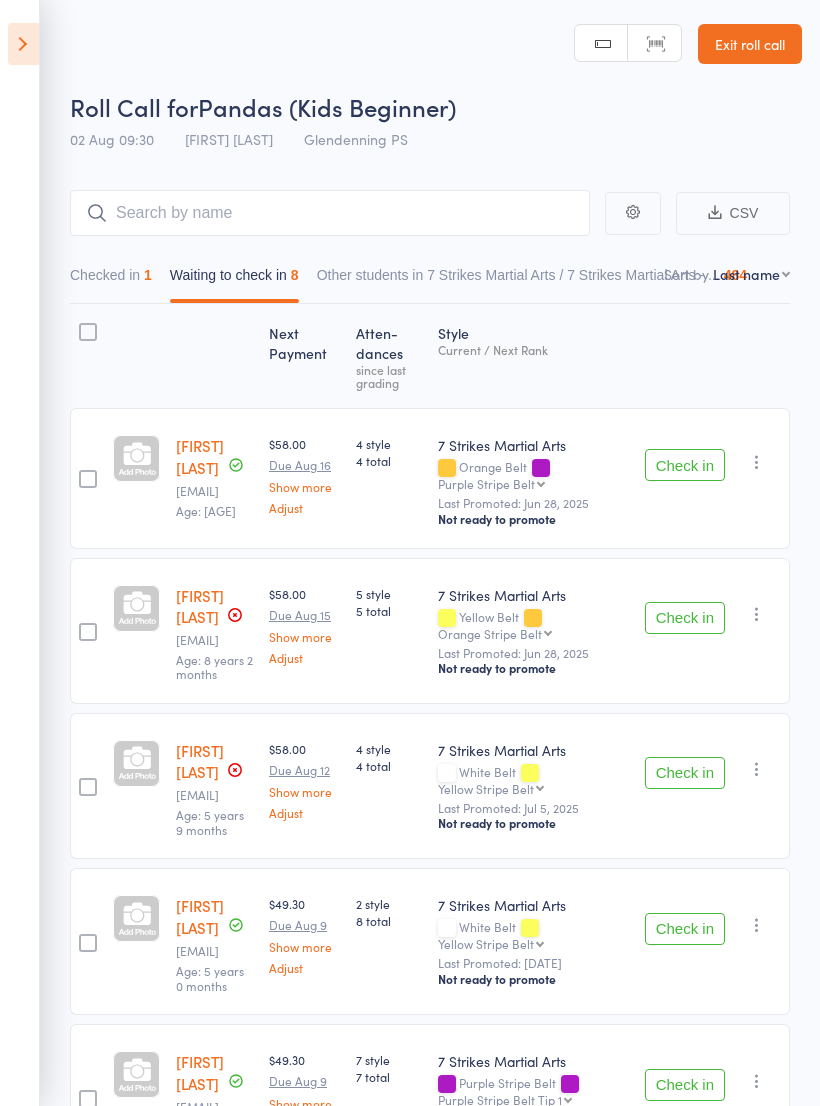click on "Check in" at bounding box center [685, 465] 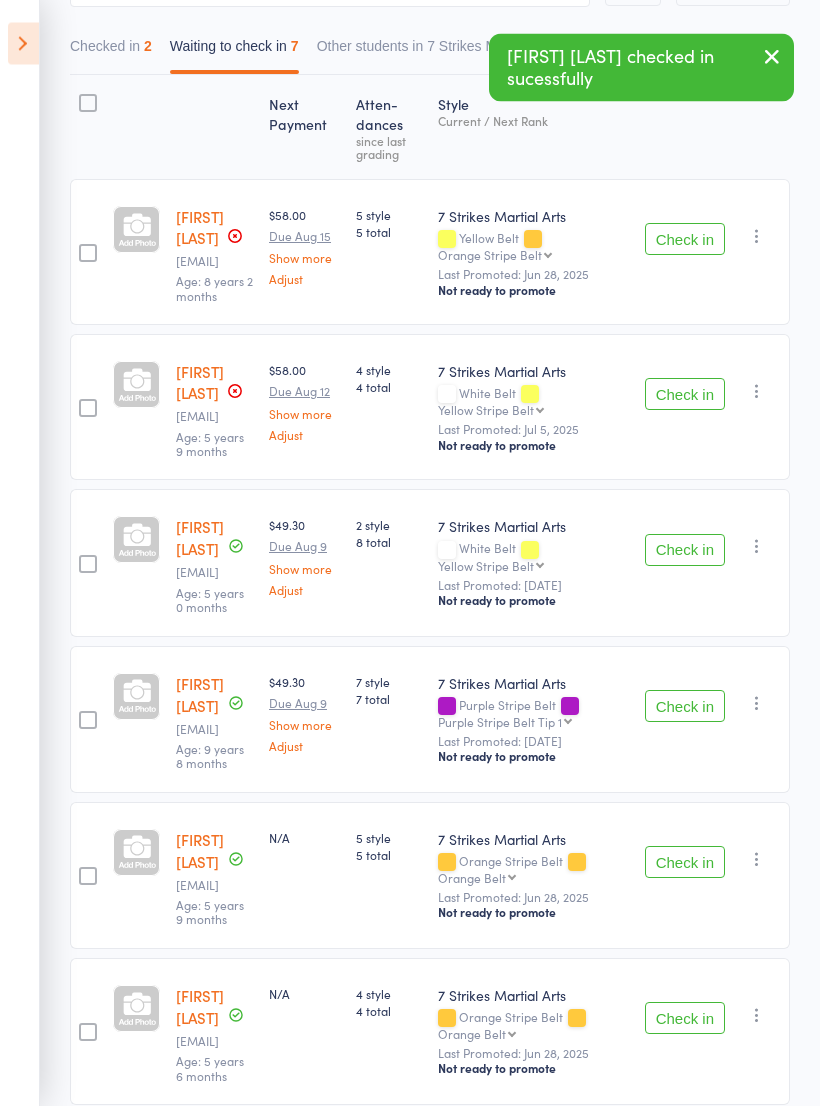 scroll, scrollTop: 232, scrollLeft: 0, axis: vertical 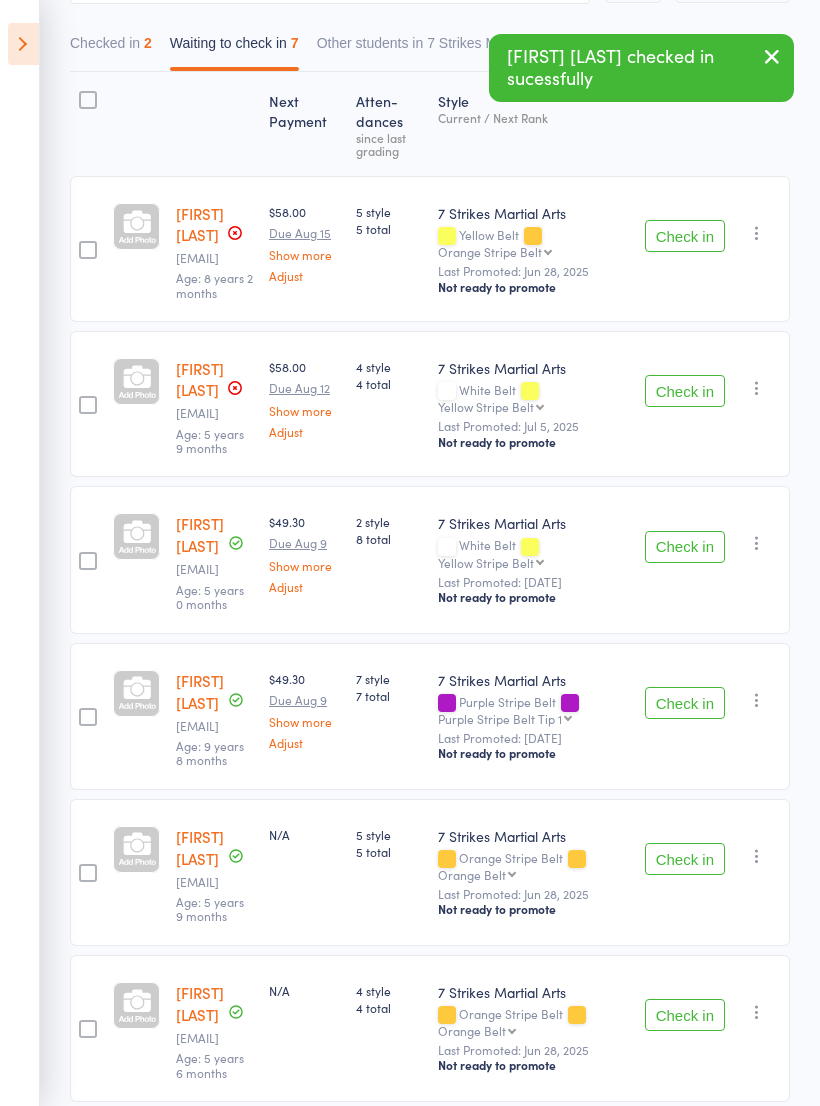 click on "Check in" at bounding box center (685, 547) 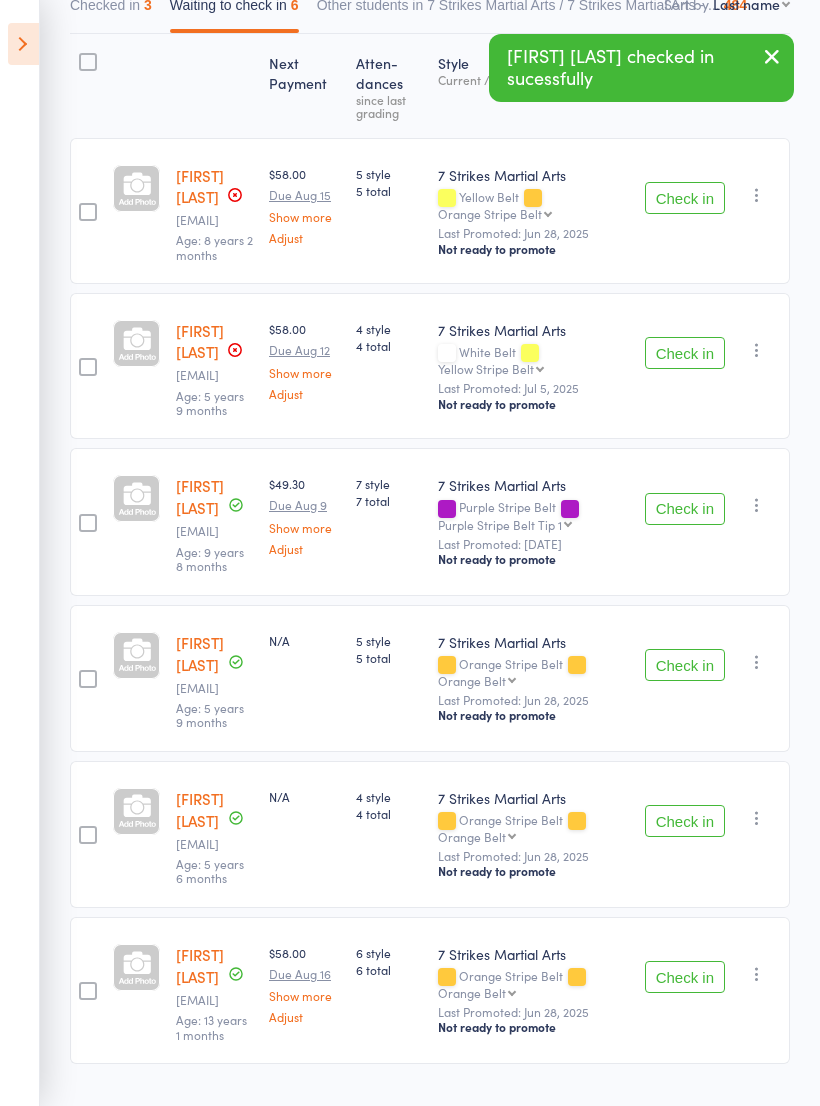 scroll, scrollTop: 300, scrollLeft: 0, axis: vertical 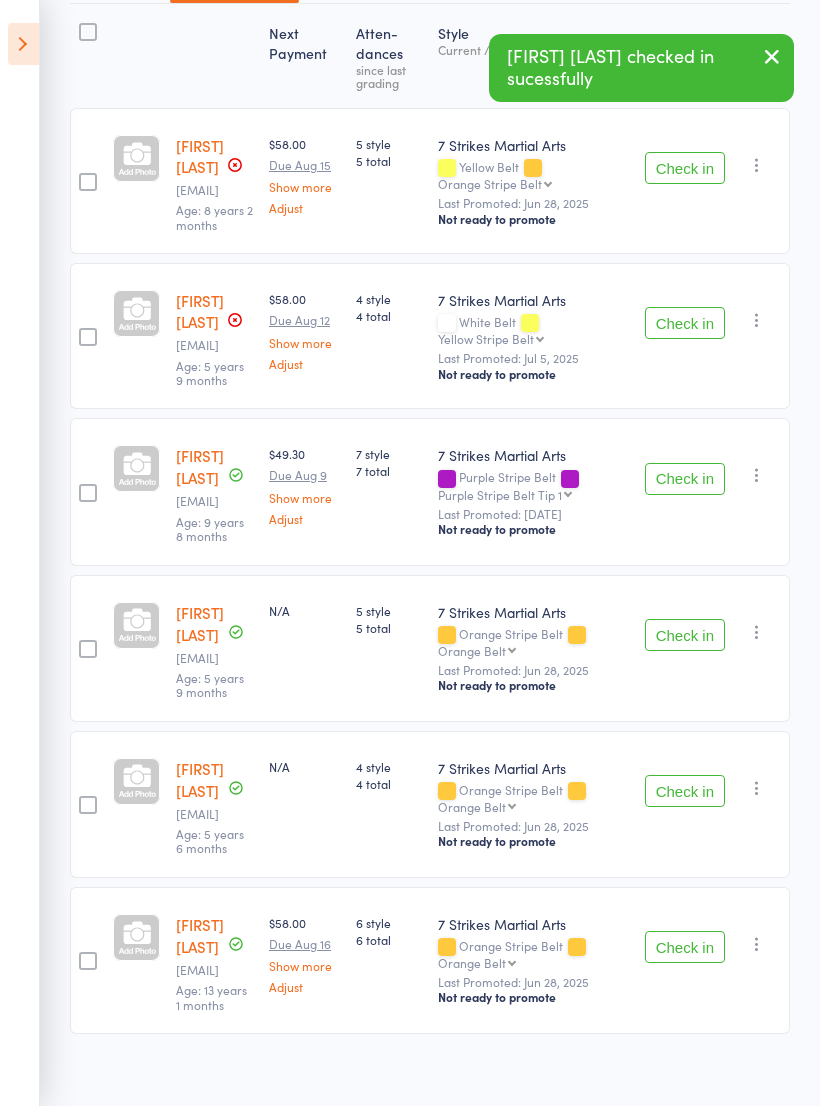 click on "Check in" at bounding box center (685, 635) 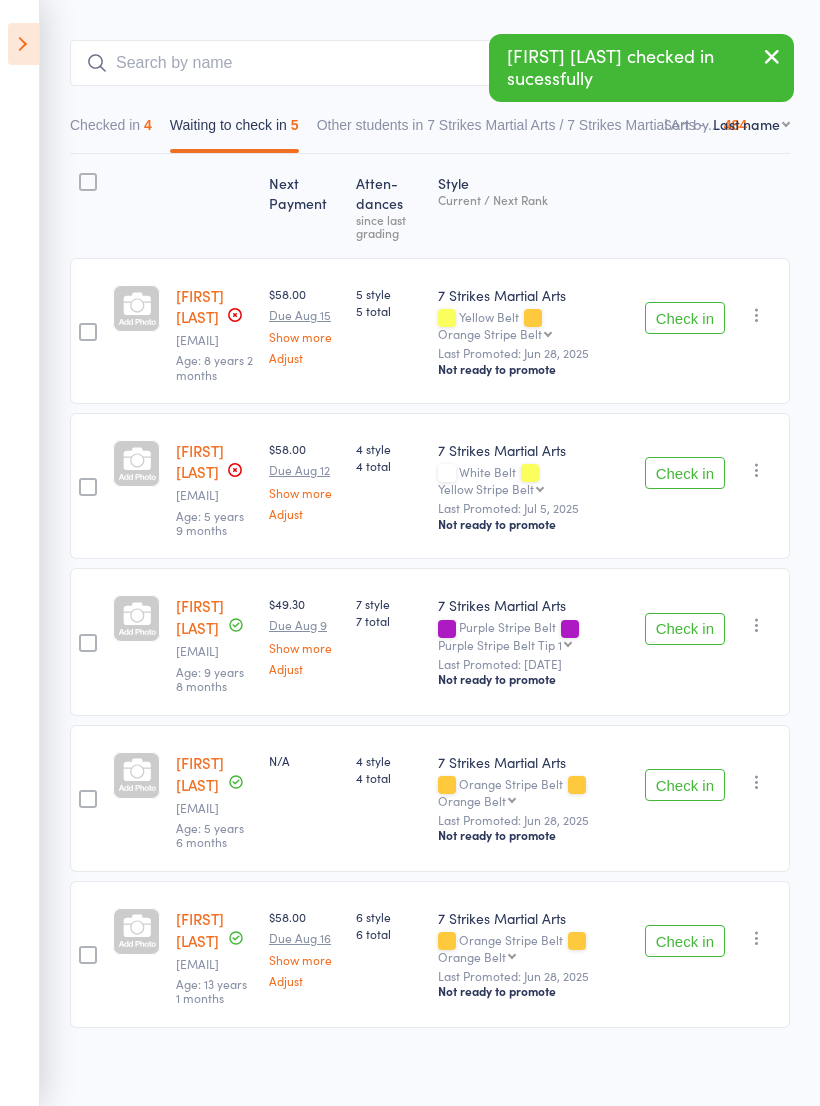 click on "Check in" at bounding box center (685, 785) 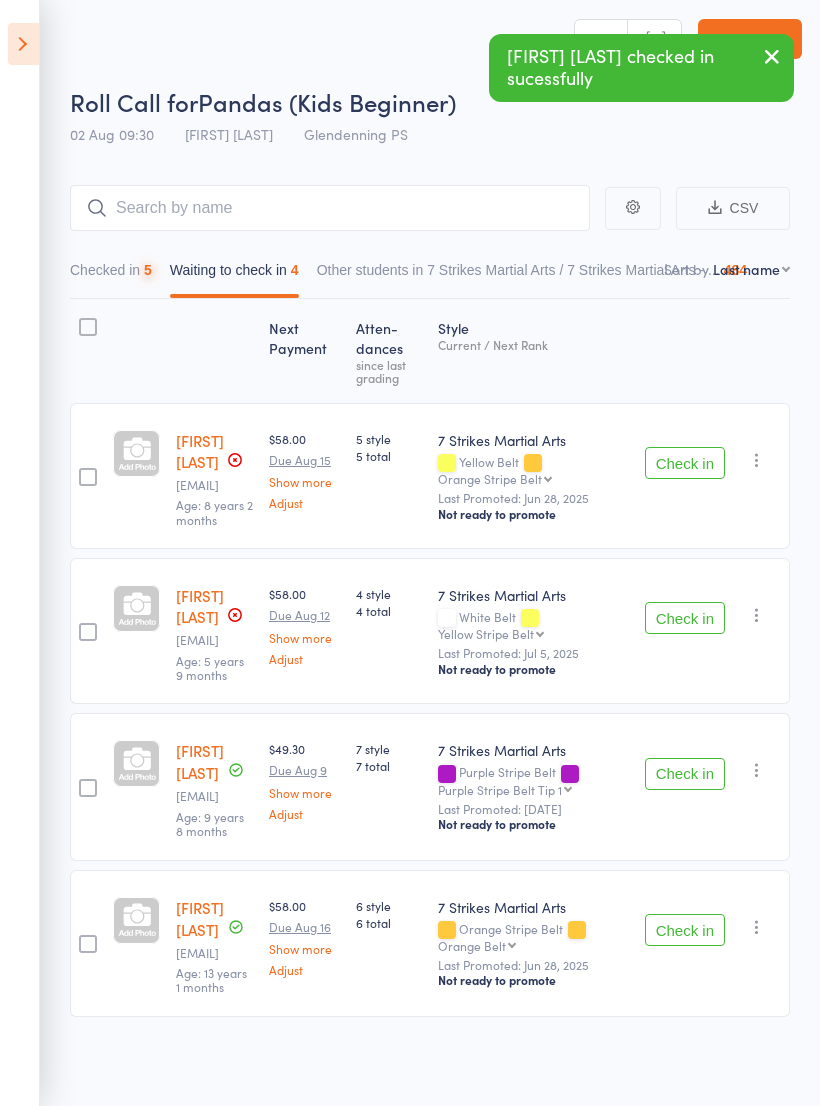 scroll, scrollTop: 0, scrollLeft: 0, axis: both 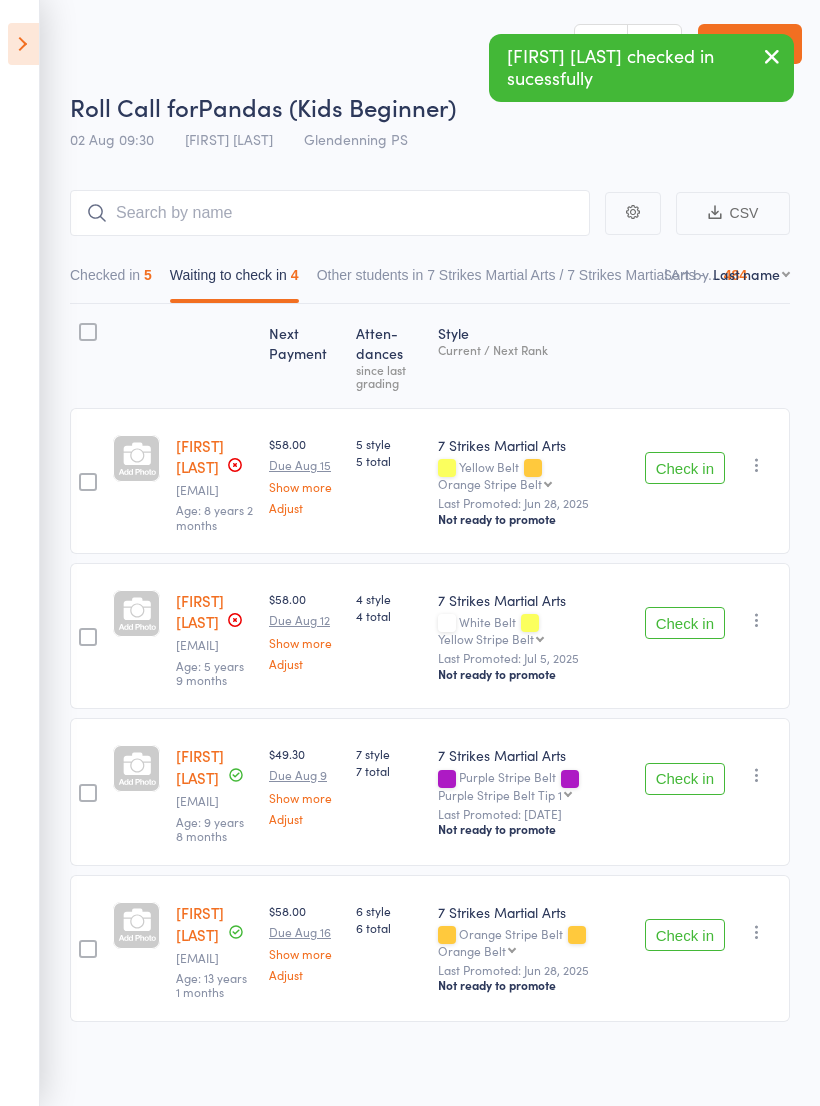 click on "Check in" at bounding box center [685, 935] 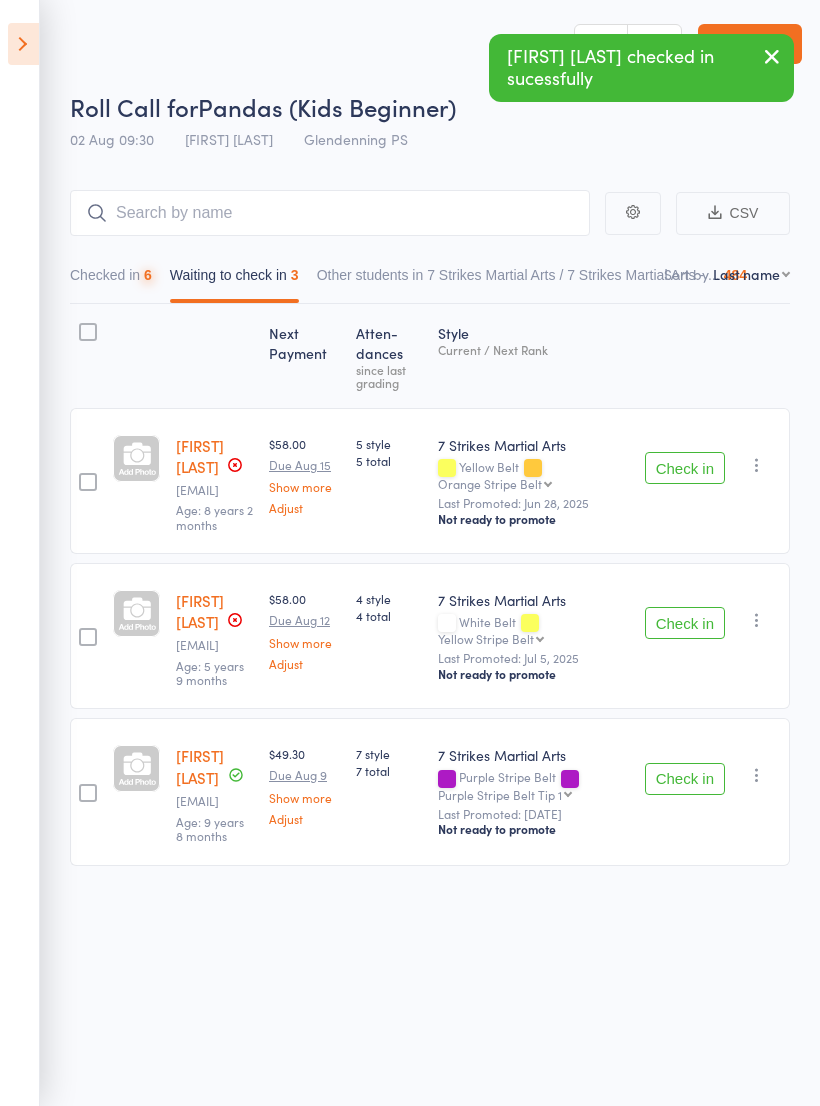 scroll, scrollTop: 14, scrollLeft: 0, axis: vertical 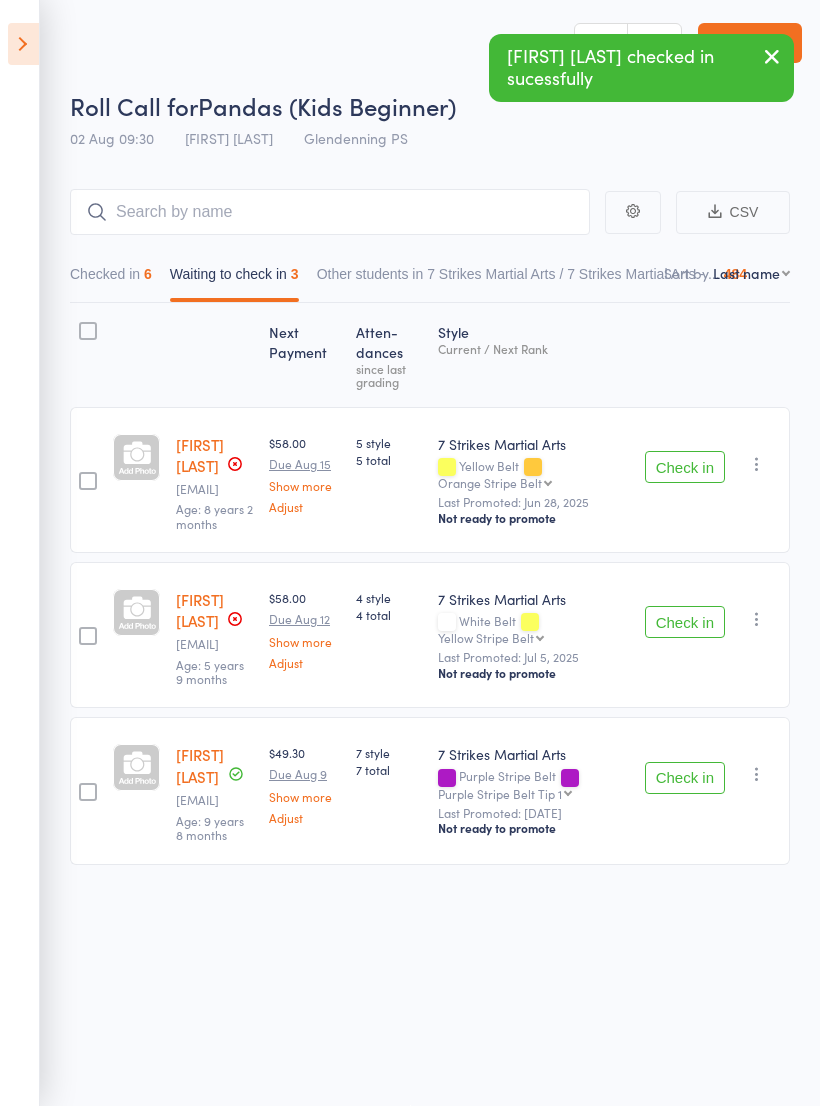 click at bounding box center (757, 774) 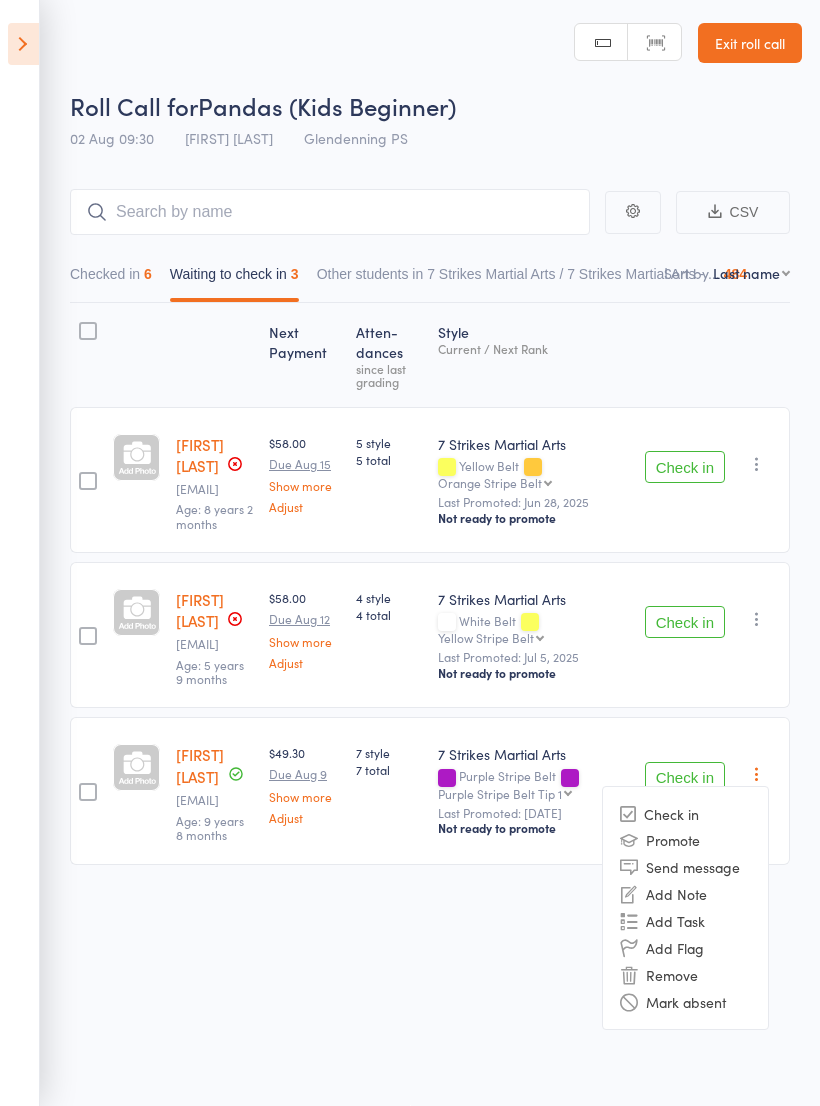 click on "Remove" at bounding box center [685, 974] 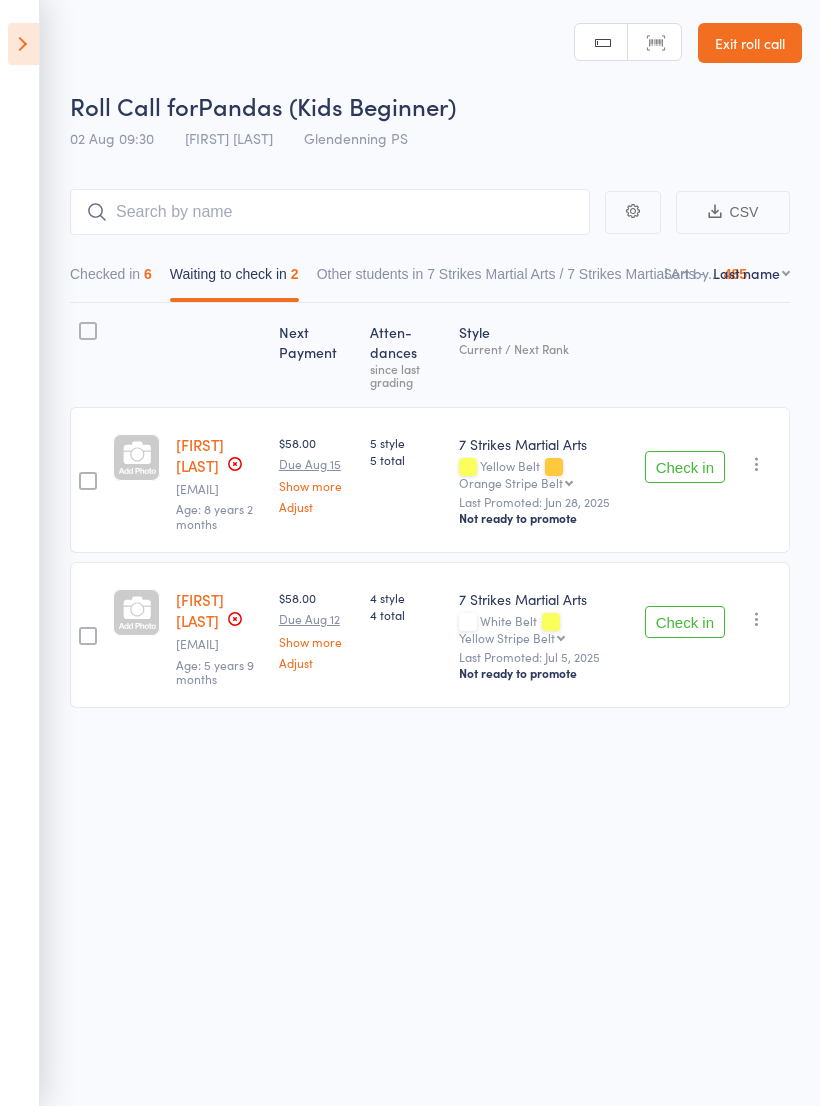 click on "Check in" at bounding box center [685, 467] 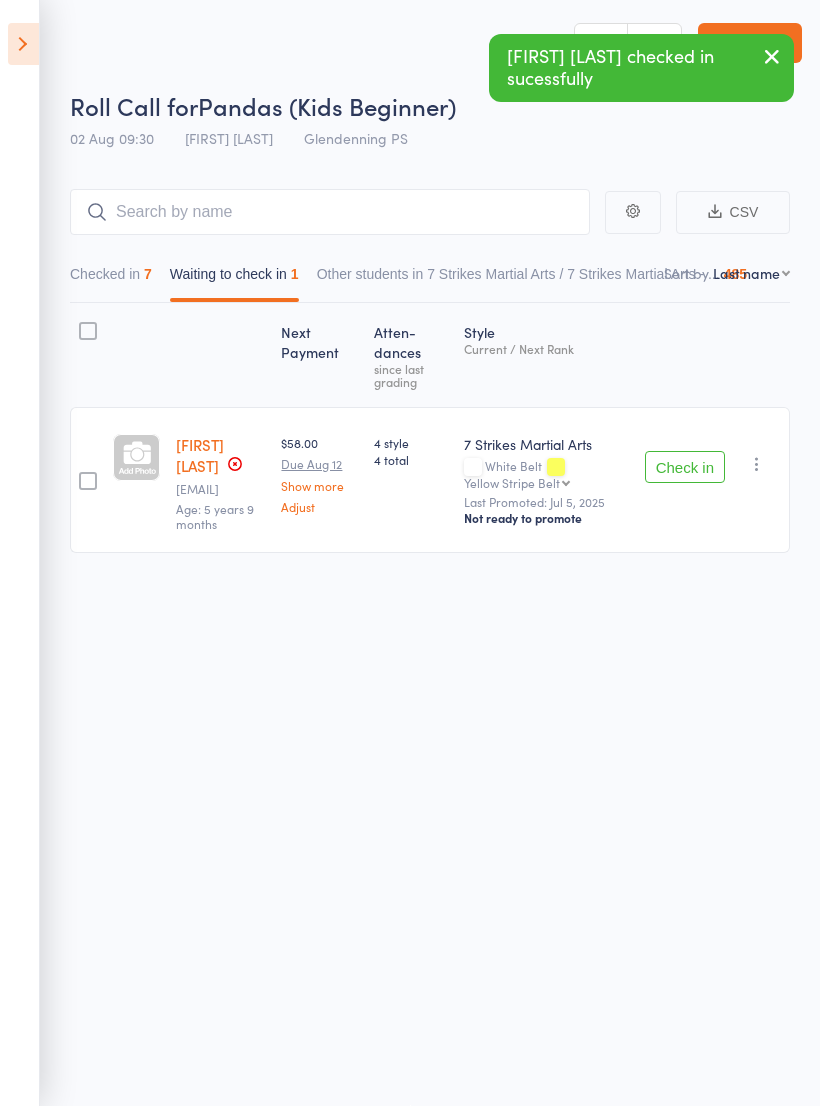 click on "Check in" at bounding box center (685, 467) 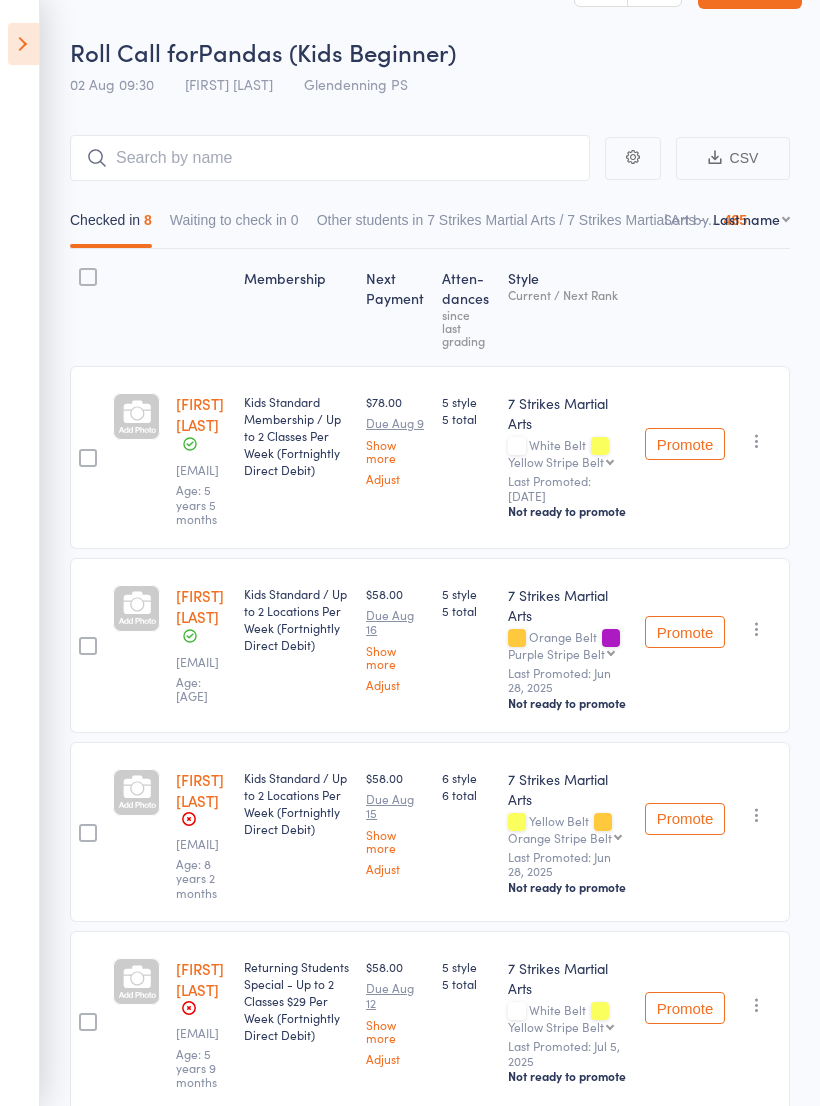 scroll, scrollTop: 0, scrollLeft: 0, axis: both 